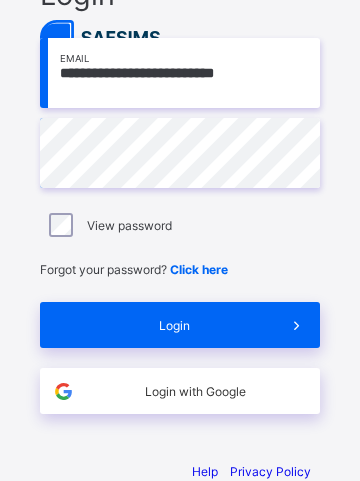 scroll, scrollTop: 138, scrollLeft: 0, axis: vertical 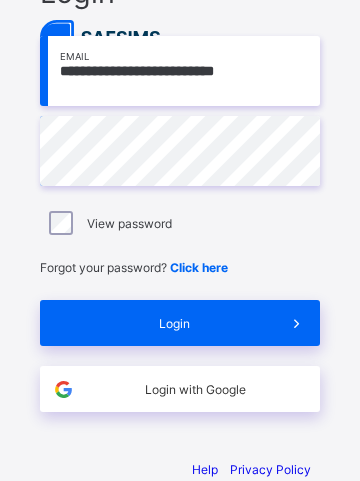click on "Login" at bounding box center [174, 323] 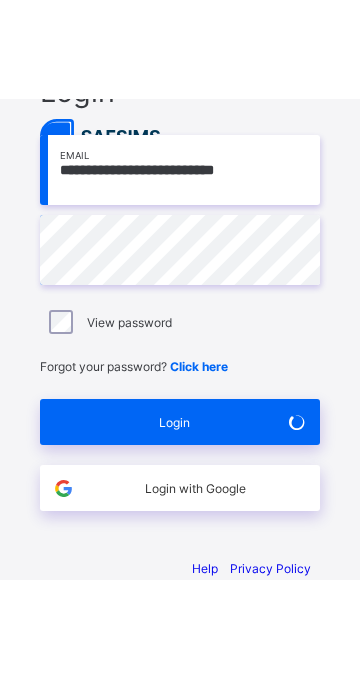 scroll, scrollTop: 8, scrollLeft: 0, axis: vertical 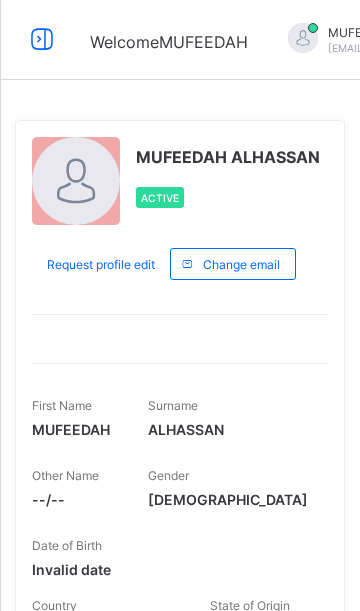 click at bounding box center [42, 39] 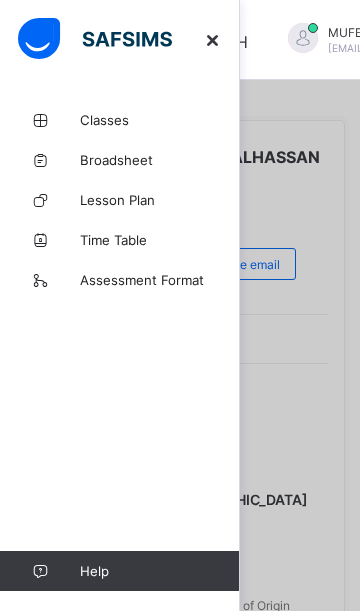 click on "Classes" at bounding box center [160, 120] 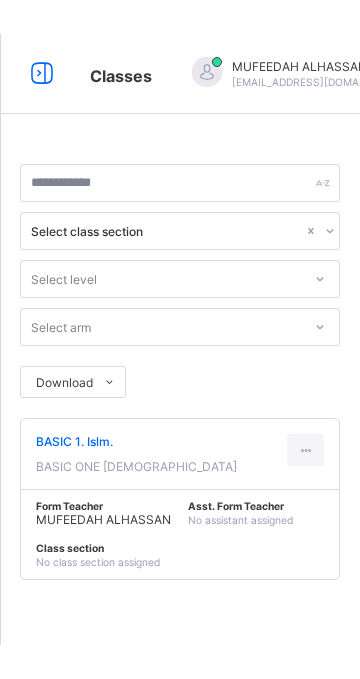 scroll, scrollTop: 0, scrollLeft: 0, axis: both 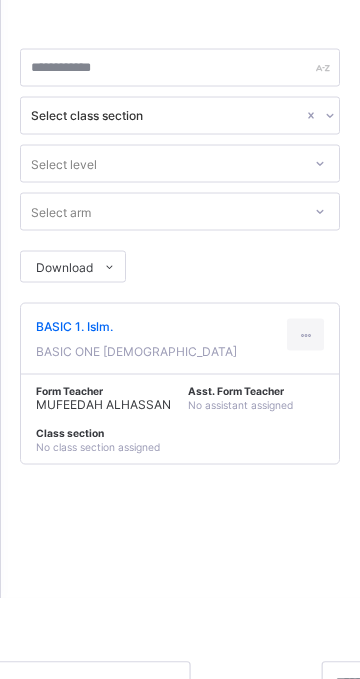 click on "BASIC 1.   [GEOGRAPHIC_DATA]." at bounding box center [136, 407] 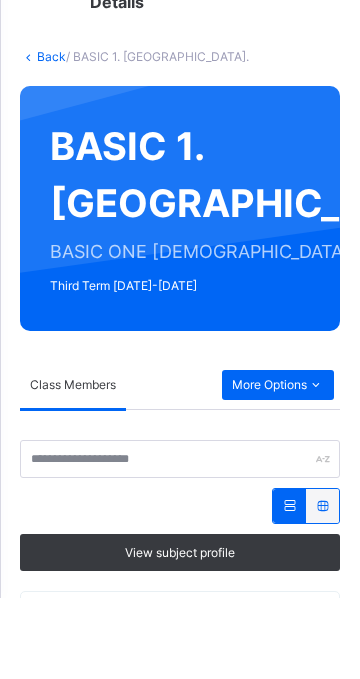 scroll, scrollTop: 96, scrollLeft: 0, axis: vertical 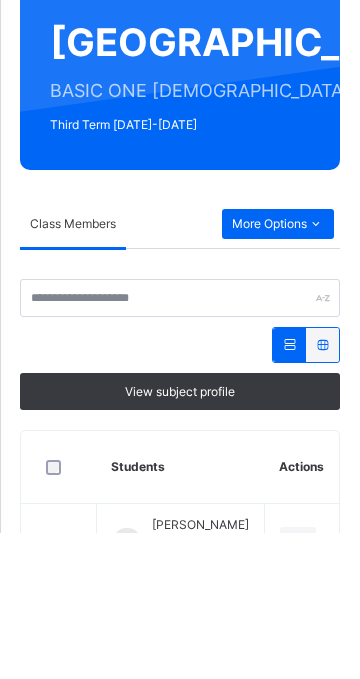 click at bounding box center (289, 491) 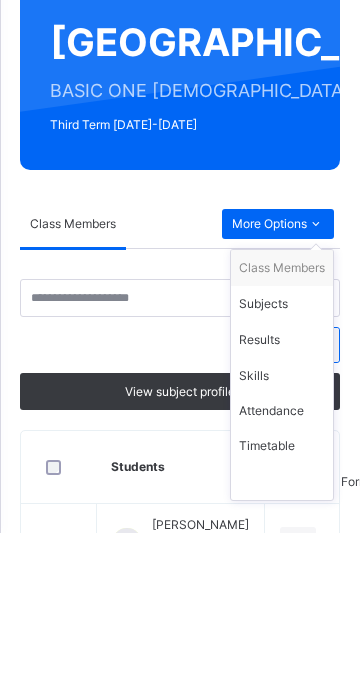 click on "Subjects" at bounding box center (282, 451) 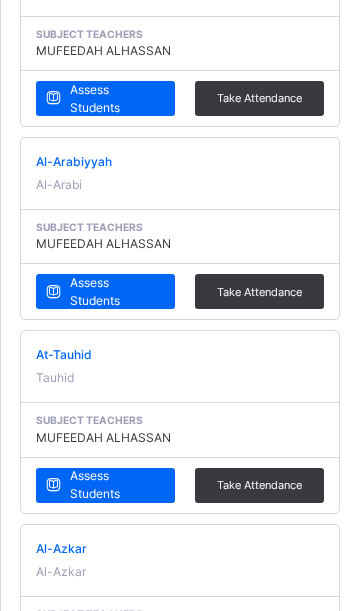 scroll, scrollTop: 1023, scrollLeft: 0, axis: vertical 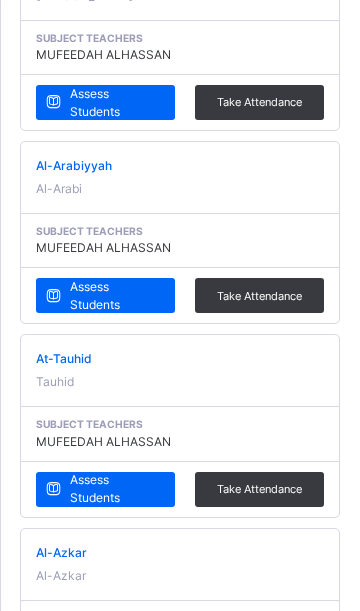 click on "Assess Students" at bounding box center (115, 296) 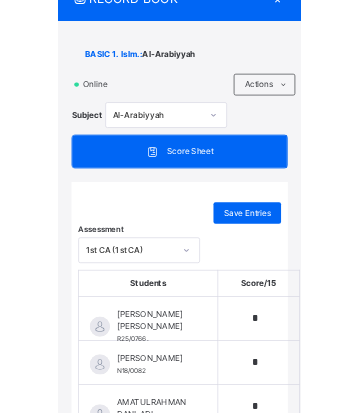 scroll, scrollTop: 84, scrollLeft: 0, axis: vertical 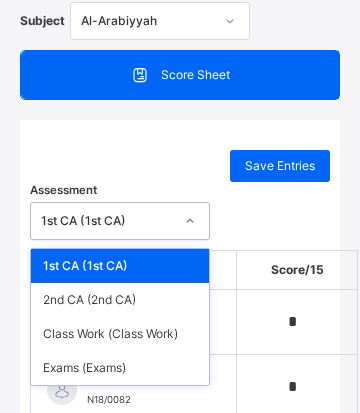 click on "Exams (Exams)" at bounding box center [120, 368] 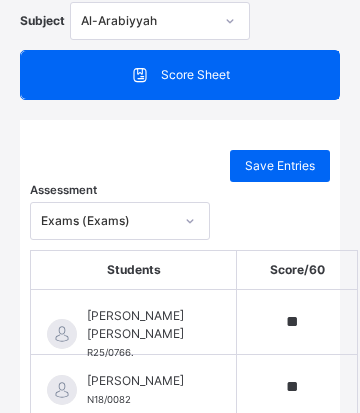 type on "**" 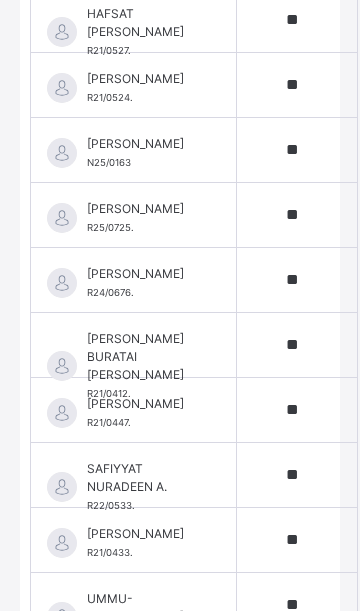scroll, scrollTop: 1161, scrollLeft: 0, axis: vertical 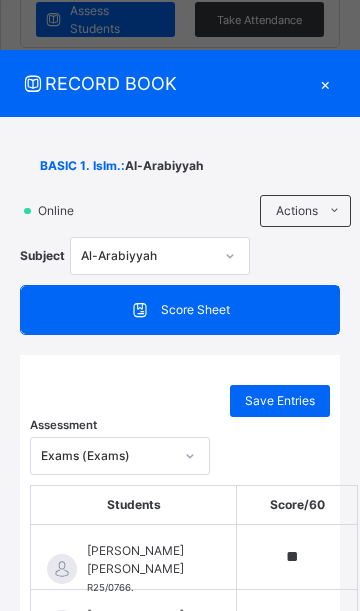 click on "×" at bounding box center (325, 83) 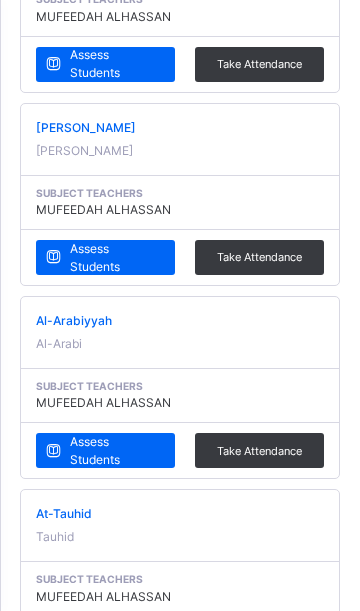 scroll, scrollTop: 868, scrollLeft: 0, axis: vertical 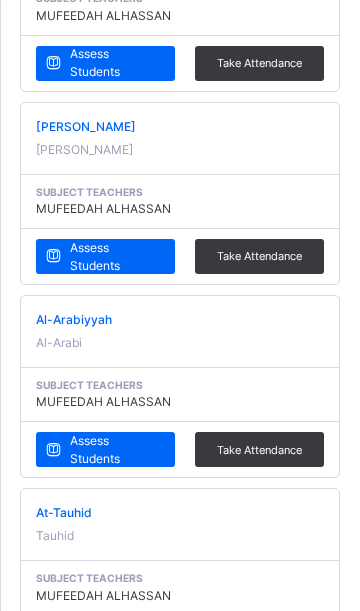 click at bounding box center (180, 139) 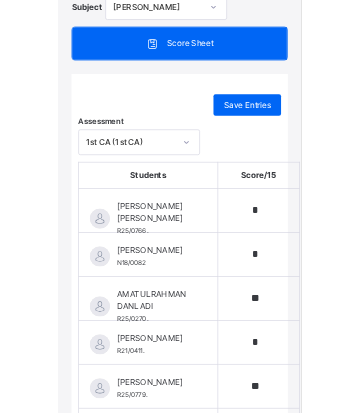 scroll, scrollTop: 236, scrollLeft: 0, axis: vertical 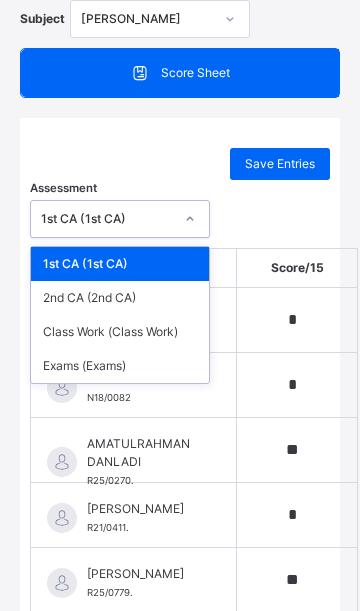 click on "Exams (Exams)" at bounding box center (120, 367) 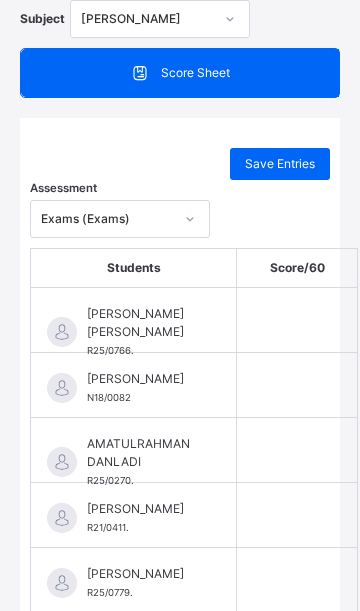 type 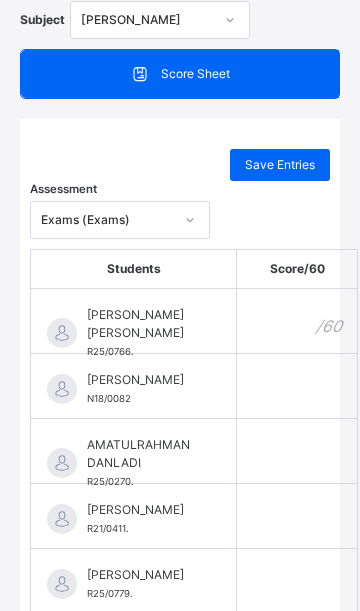 click at bounding box center [297, 321] 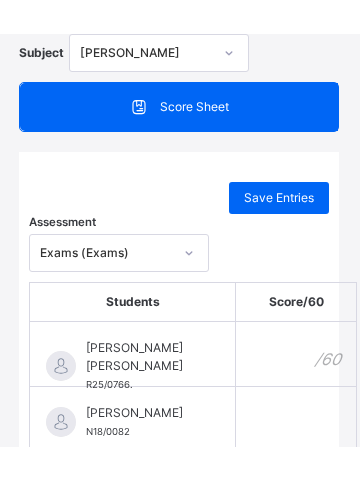 scroll, scrollTop: 892, scrollLeft: 0, axis: vertical 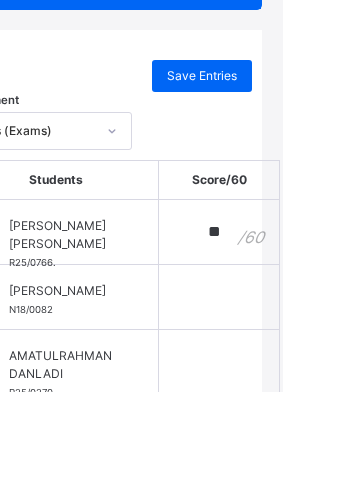 type on "**" 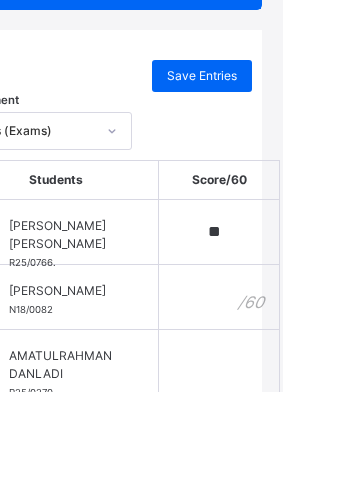 click at bounding box center [297, 386] 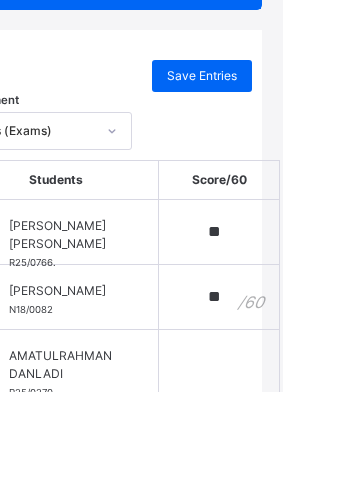 type on "**" 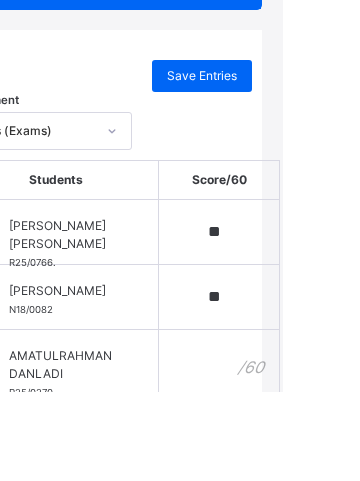 click at bounding box center [297, 451] 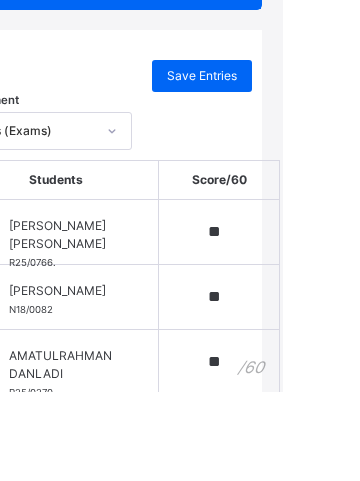type on "**" 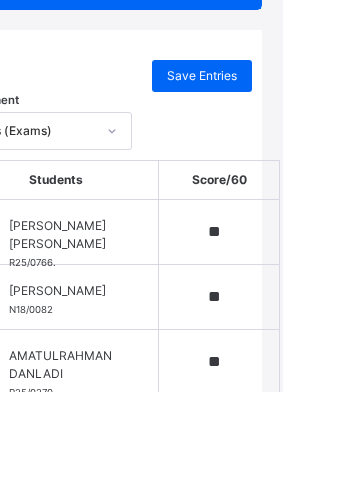 click at bounding box center [297, 516] 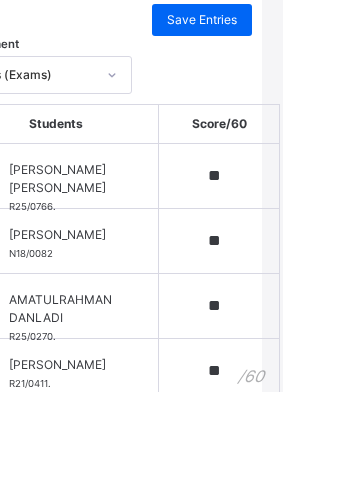 scroll, scrollTop: 335, scrollLeft: 0, axis: vertical 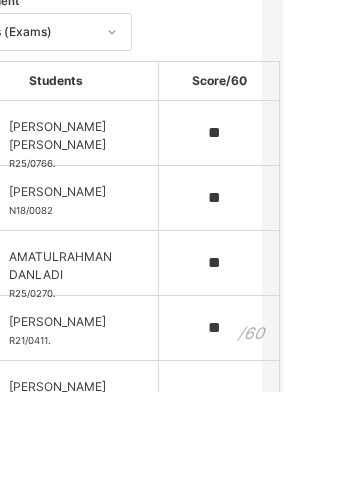 type on "**" 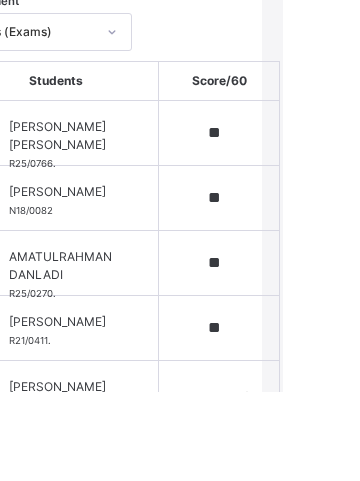 click at bounding box center [297, 482] 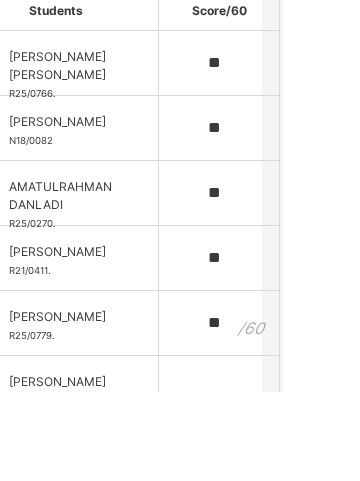 scroll, scrollTop: 410, scrollLeft: 0, axis: vertical 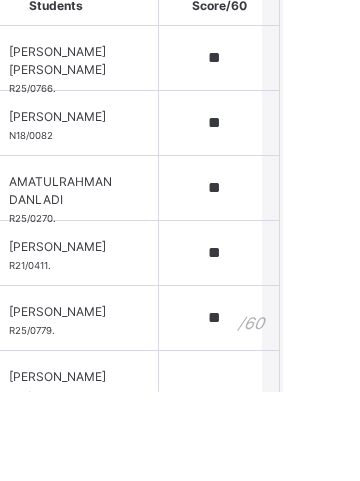 type on "**" 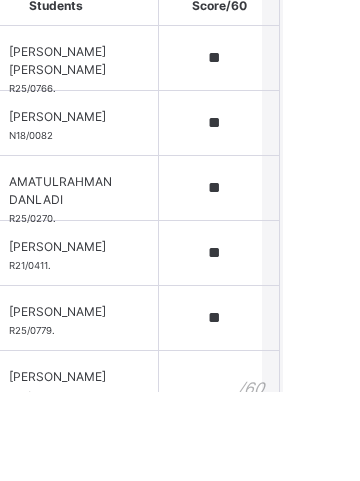 click at bounding box center (297, 472) 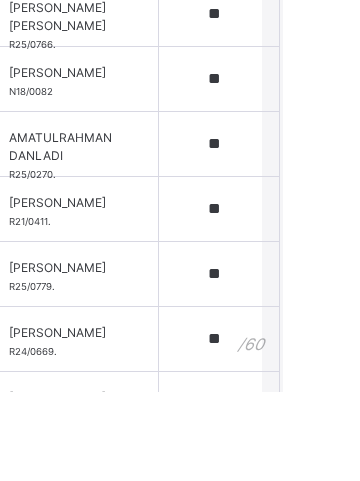 scroll, scrollTop: 471, scrollLeft: 0, axis: vertical 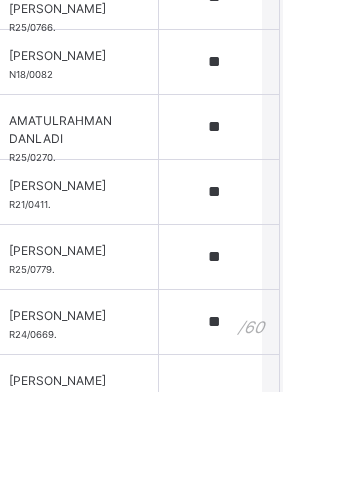 type on "**" 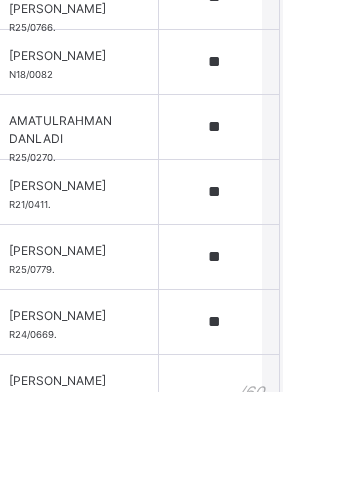 click at bounding box center (297, 476) 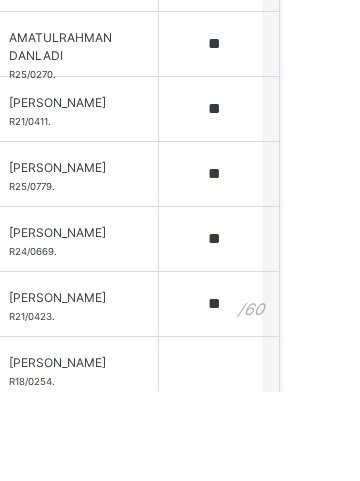 scroll, scrollTop: 556, scrollLeft: 0, axis: vertical 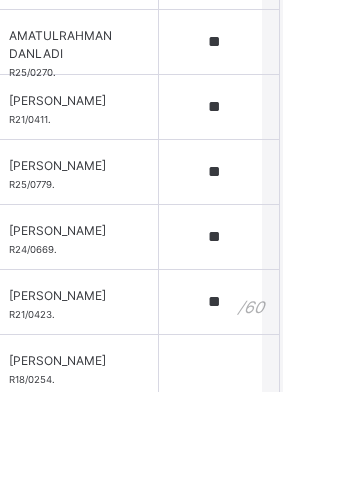 type on "**" 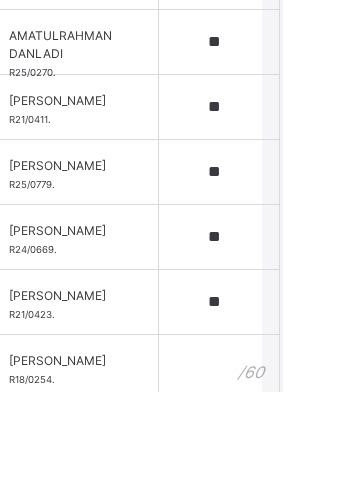 click at bounding box center [297, 456] 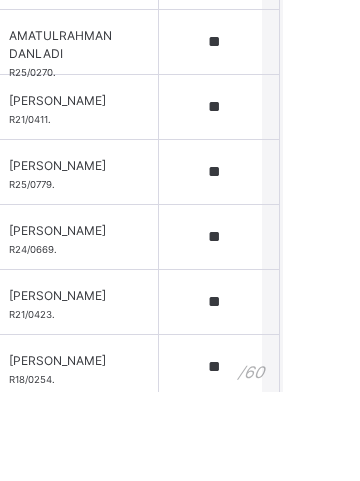 type on "**" 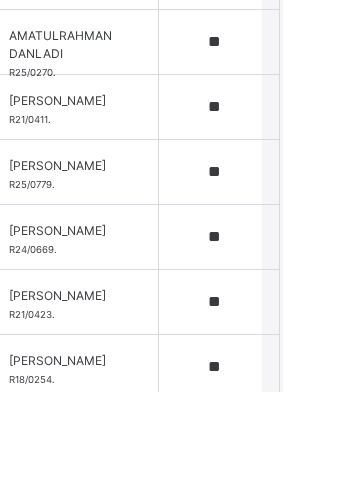 click at bounding box center (297, 521) 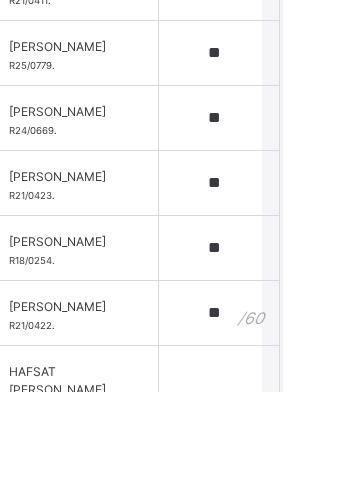 scroll, scrollTop: 677, scrollLeft: 0, axis: vertical 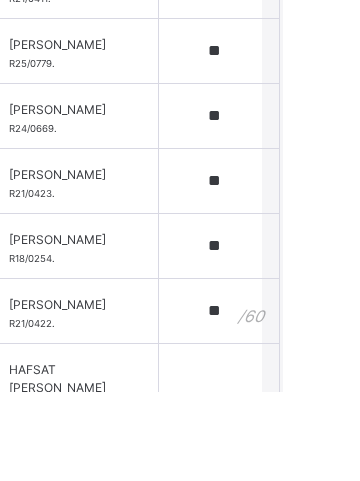 type on "**" 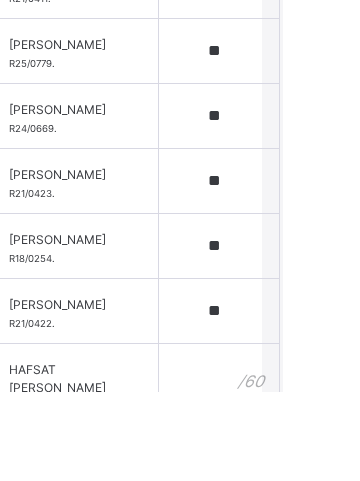 click at bounding box center (297, 465) 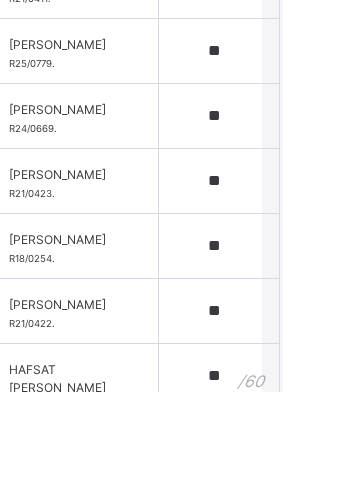 type on "**" 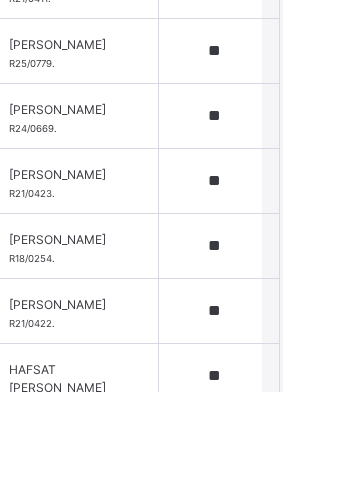 click at bounding box center [297, 530] 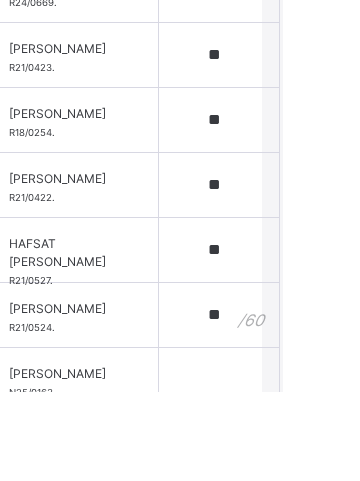 scroll, scrollTop: 805, scrollLeft: 0, axis: vertical 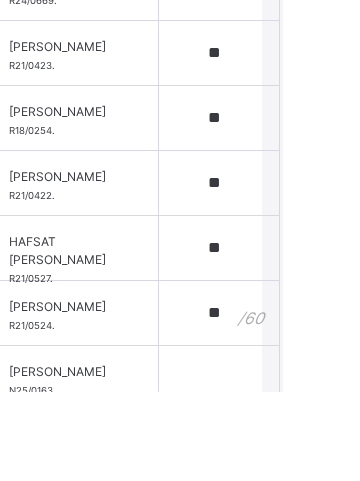 type on "**" 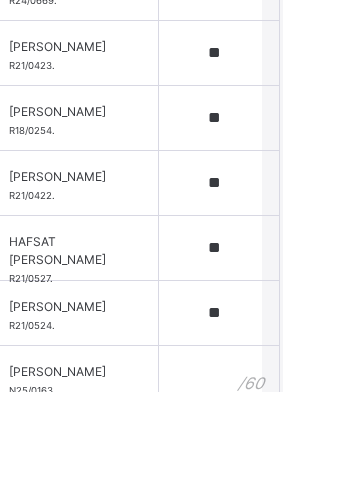 click at bounding box center (297, 467) 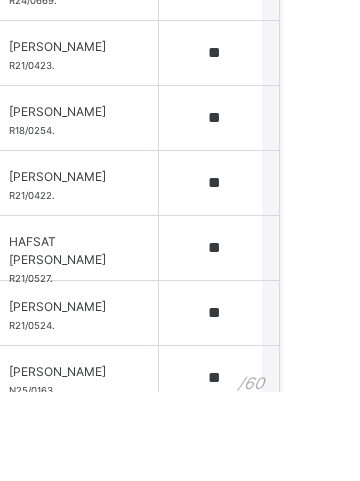 scroll, scrollTop: 893, scrollLeft: 0, axis: vertical 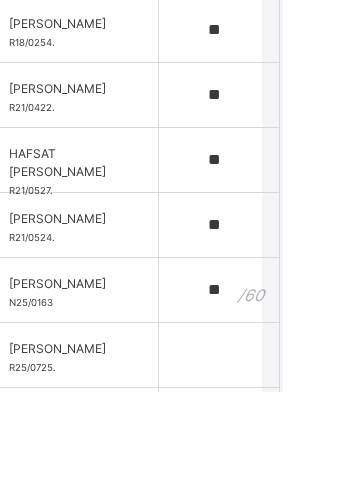 type on "**" 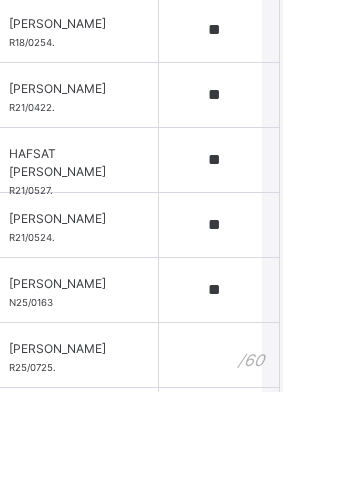 click at bounding box center (297, 444) 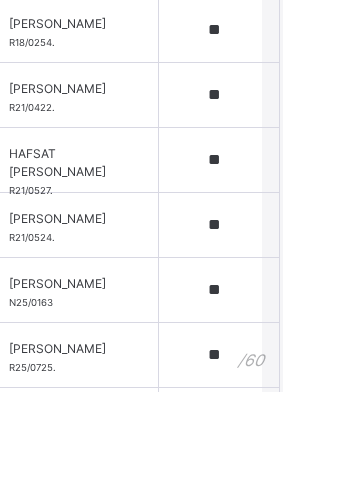 type on "**" 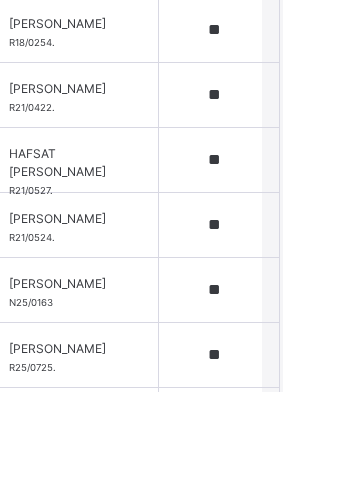 click at bounding box center [297, 509] 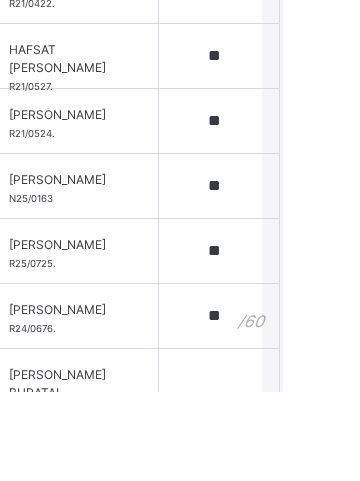 scroll, scrollTop: 1006, scrollLeft: 0, axis: vertical 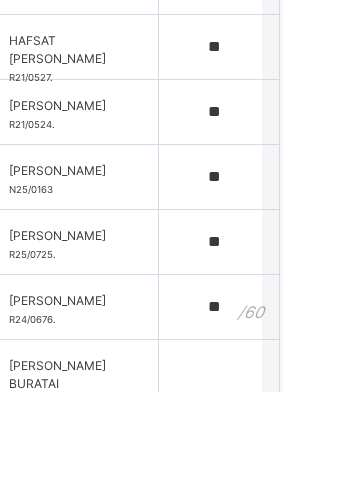 type on "**" 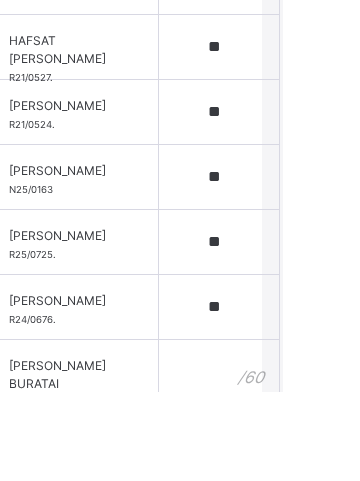 click at bounding box center [297, 461] 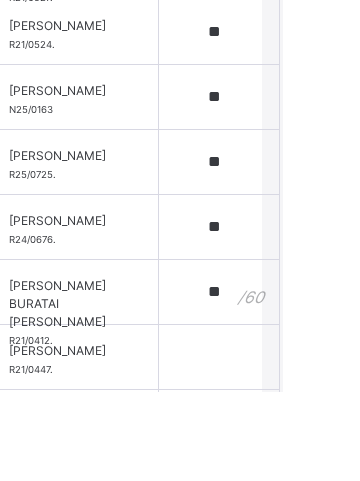 scroll, scrollTop: 1090, scrollLeft: 0, axis: vertical 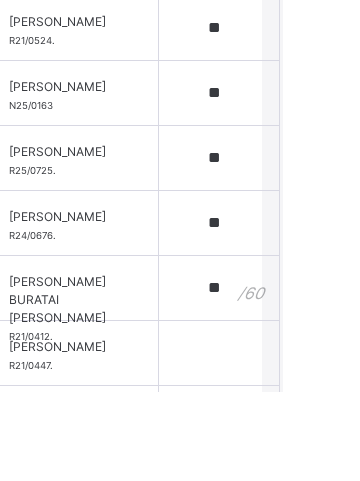 type on "**" 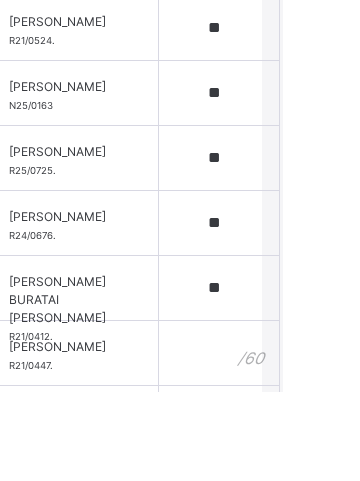 click at bounding box center (297, 442) 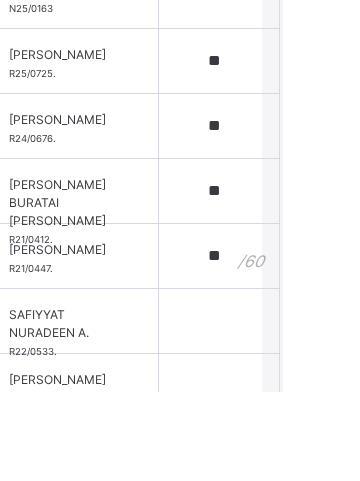 scroll, scrollTop: 1187, scrollLeft: 0, axis: vertical 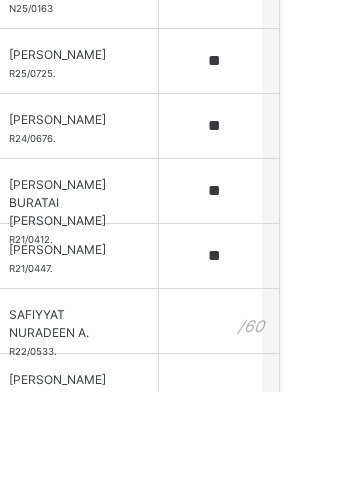 click at bounding box center [297, 410] 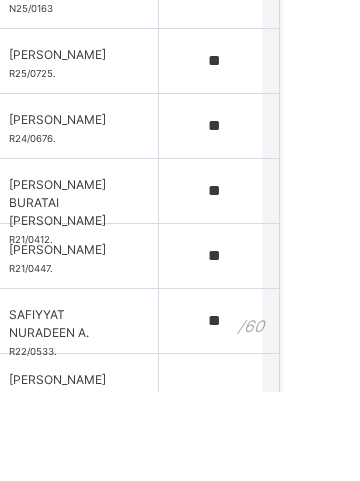 type on "**" 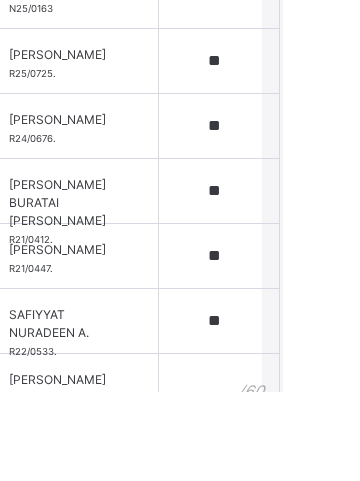 click at bounding box center (297, 475) 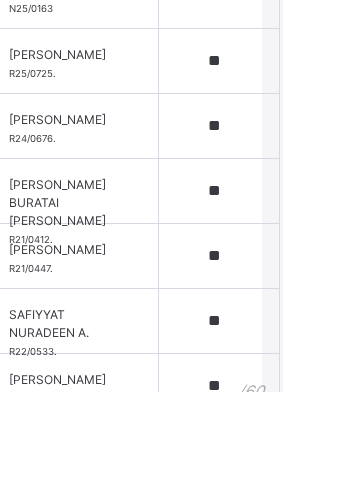 type on "**" 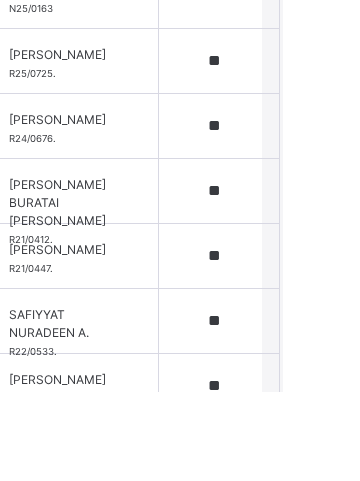 click at bounding box center (297, 540) 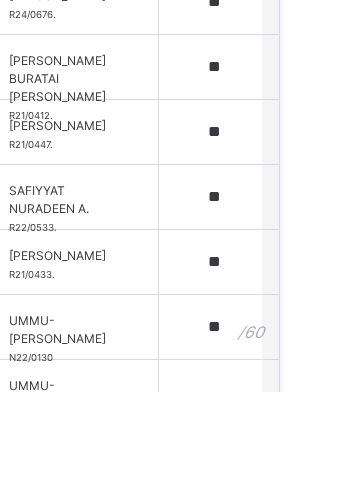 scroll, scrollTop: 1319, scrollLeft: 0, axis: vertical 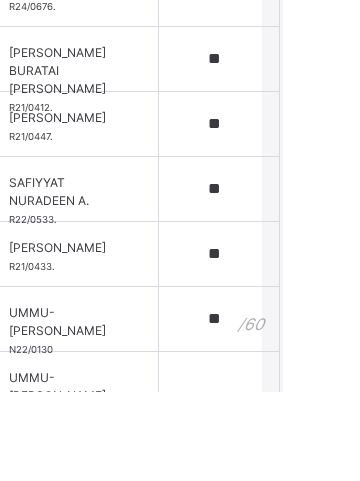 type on "**" 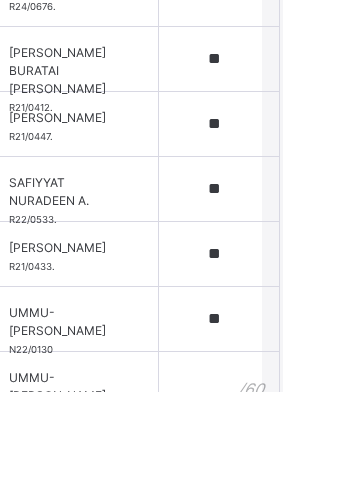 click at bounding box center (297, 473) 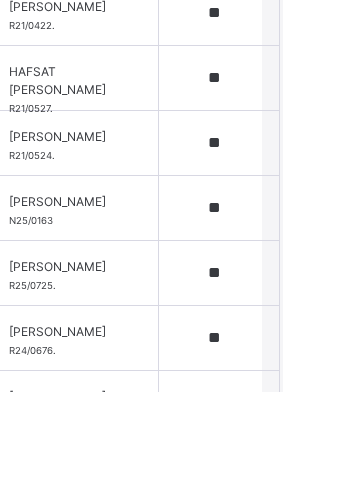 scroll, scrollTop: 553, scrollLeft: 0, axis: vertical 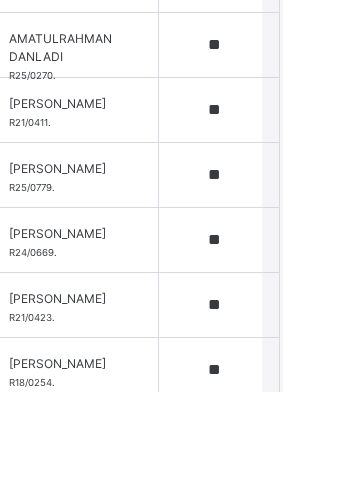 type on "**" 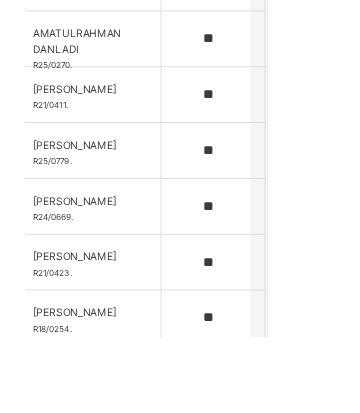 scroll, scrollTop: 0, scrollLeft: 0, axis: both 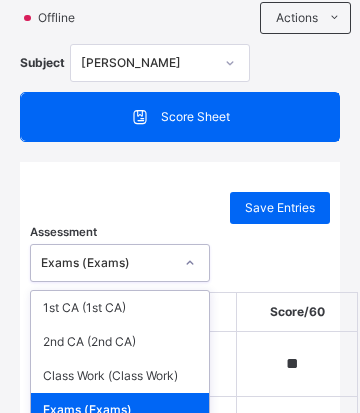 click on "Class Work (Class Work)" at bounding box center [120, 376] 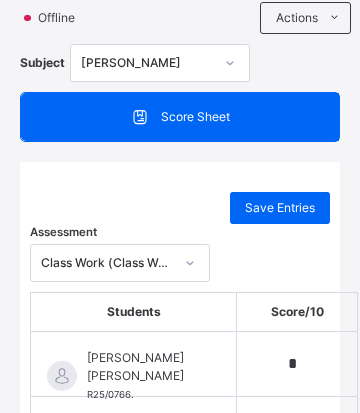 type on "*" 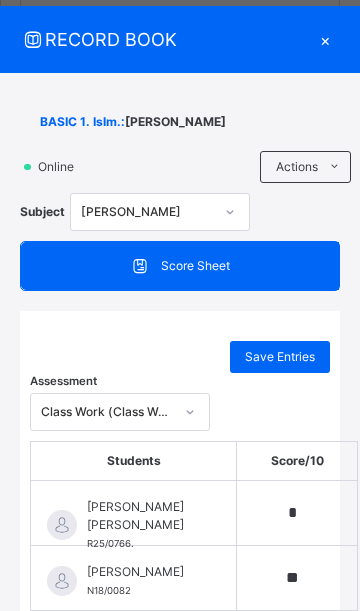 scroll, scrollTop: 0, scrollLeft: 0, axis: both 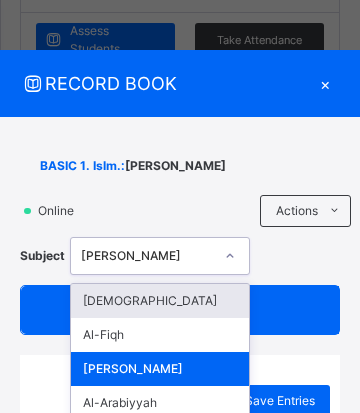 click on "BASIC 1.   [GEOGRAPHIC_DATA]. :   [PERSON_NAME]" at bounding box center [185, 166] 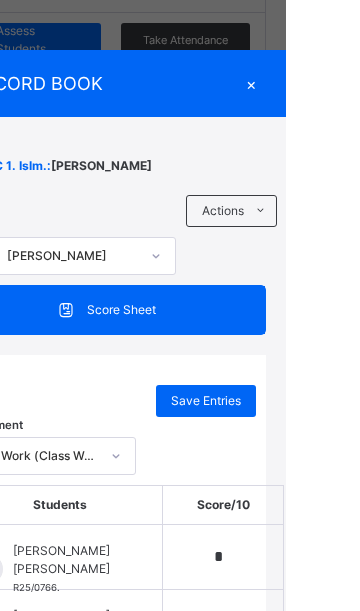 click on "×" at bounding box center (325, 83) 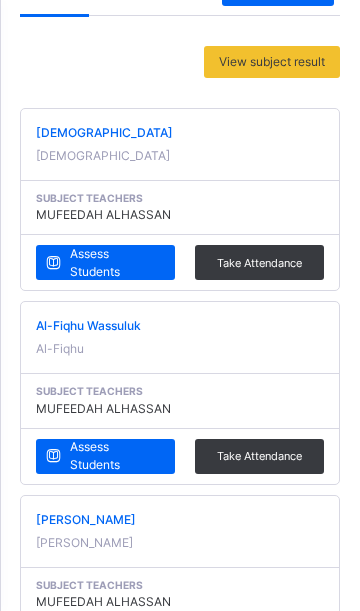 scroll, scrollTop: 475, scrollLeft: 0, axis: vertical 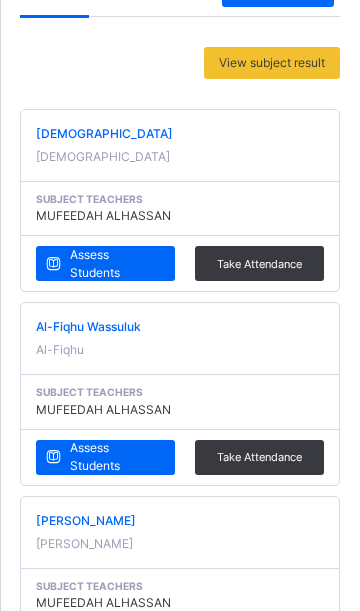 click at bounding box center (180, 145) 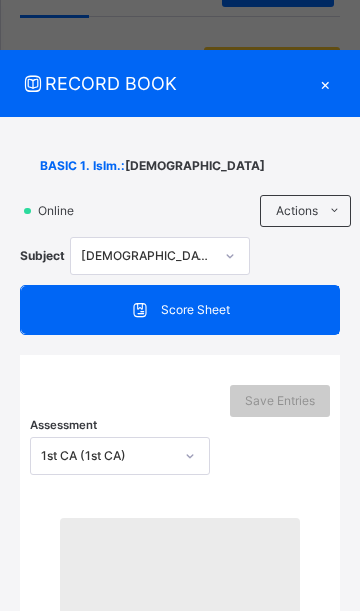 scroll, scrollTop: 353, scrollLeft: 0, axis: vertical 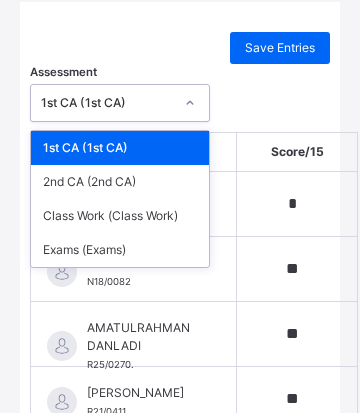 click on "Class Work (Class Work)" at bounding box center (120, 216) 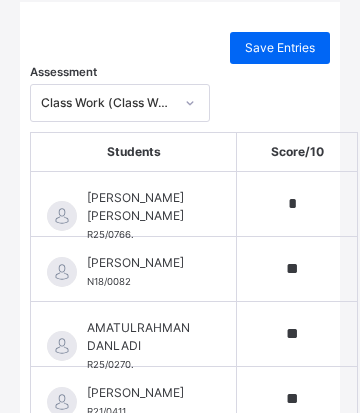 type on "*" 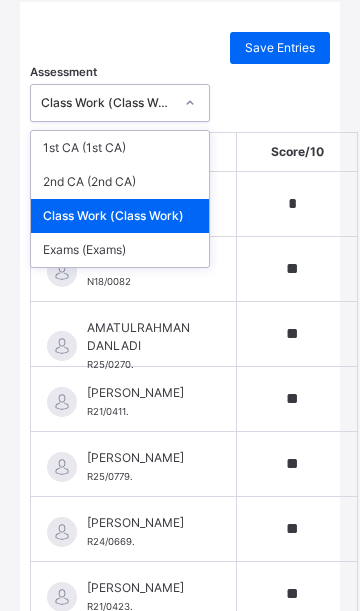 click on "Exams (Exams)" at bounding box center [120, 250] 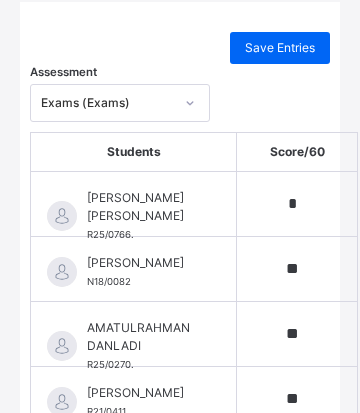 type on "**" 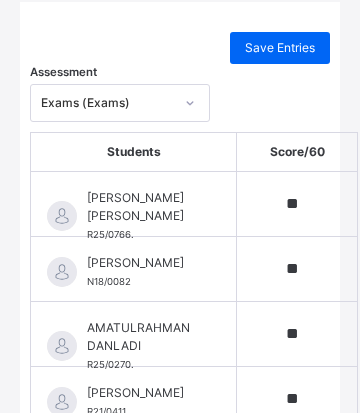 type on "**" 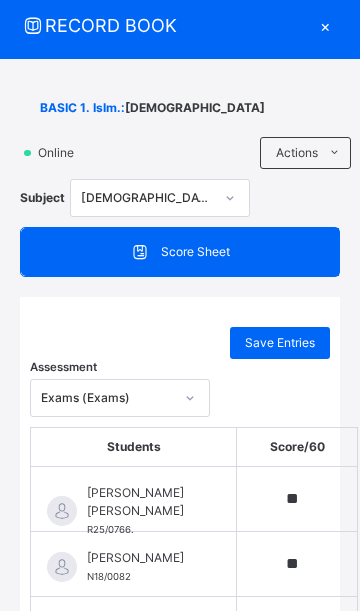 scroll, scrollTop: 0, scrollLeft: 0, axis: both 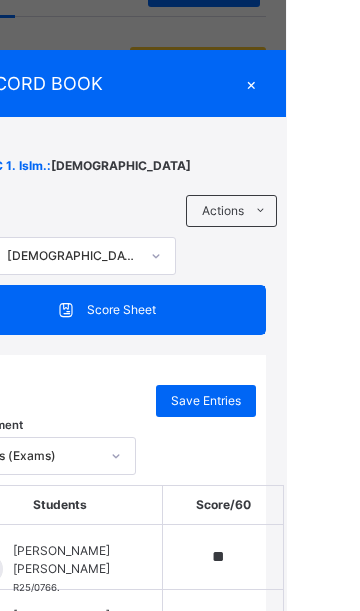 click on "×" at bounding box center [325, 83] 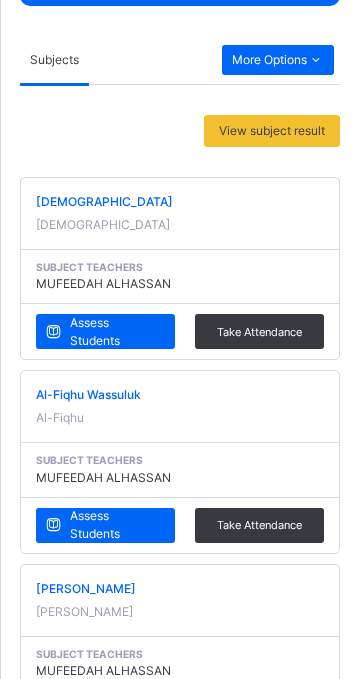 scroll, scrollTop: 407, scrollLeft: 0, axis: vertical 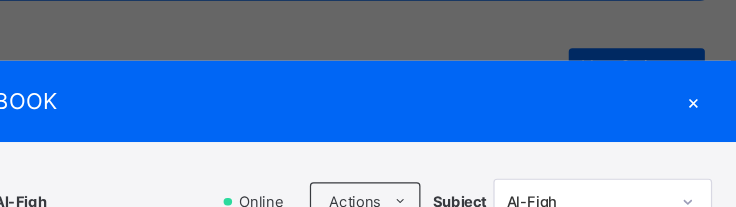 click on "×" at bounding box center [701, 83] 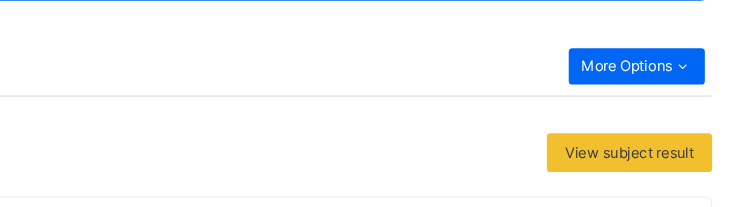click on "View subject result" at bounding box center (648, 126) 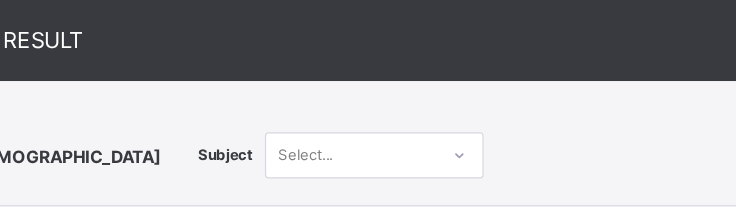 scroll, scrollTop: 0, scrollLeft: 0, axis: both 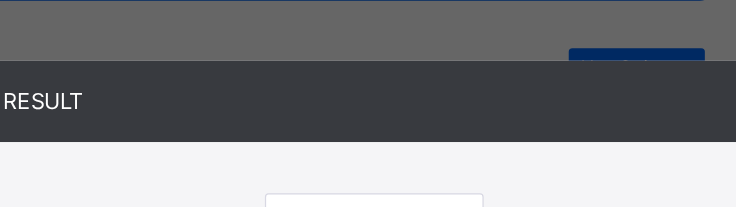 click on "[DEMOGRAPHIC_DATA]" at bounding box center [182, 178] 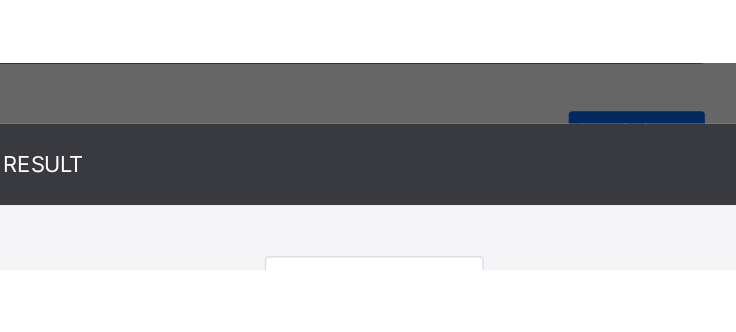 scroll, scrollTop: 402, scrollLeft: 0, axis: vertical 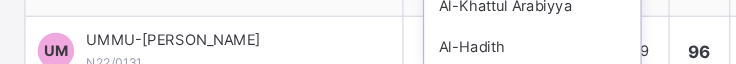 click on "Al-Hadith" at bounding box center [438, 40] 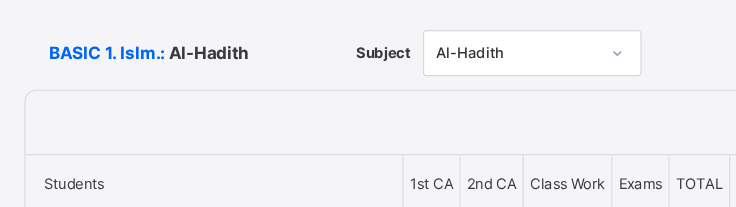 scroll, scrollTop: 121, scrollLeft: 0, axis: vertical 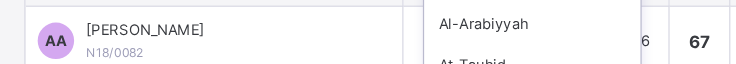 click on "Al-Arabiyyah" at bounding box center [438, 20] 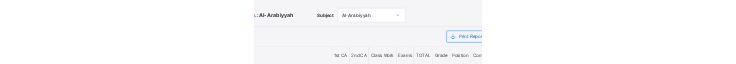 scroll, scrollTop: 361, scrollLeft: 18, axis: both 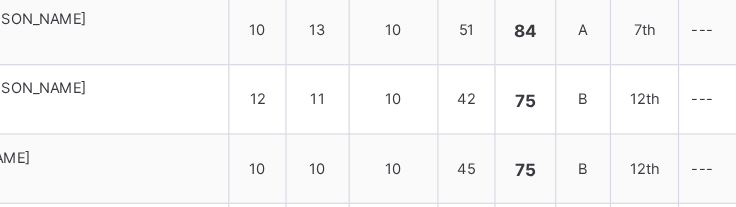 click on "Al-Arabiyyah" at bounding box center [420, -193] 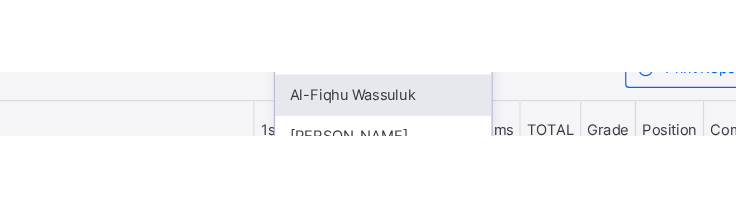 scroll, scrollTop: 229, scrollLeft: 18, axis: both 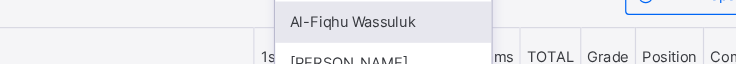 click on "Al-Fiqhu Wassuluk" at bounding box center (420, 18) 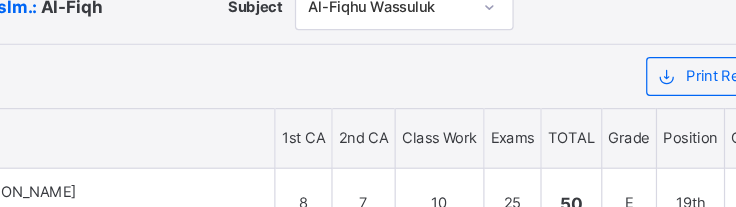 scroll, scrollTop: 166, scrollLeft: 0, axis: vertical 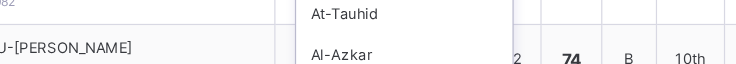 click on "At-Tauhid" at bounding box center (438, 12) 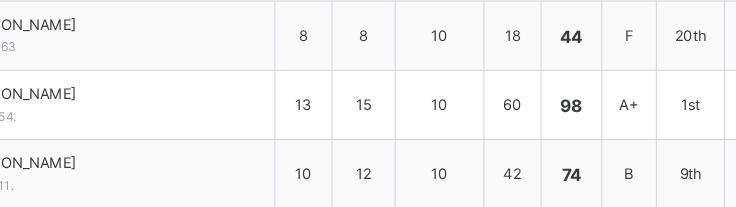 scroll, scrollTop: 467, scrollLeft: 0, axis: vertical 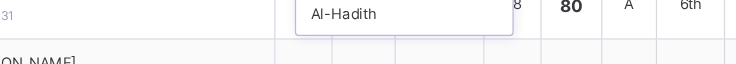 click on "Al-Hadith" at bounding box center [438, 12] 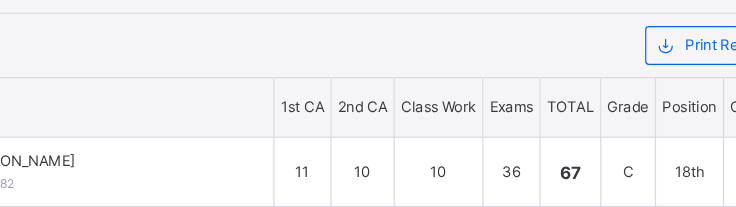 scroll, scrollTop: 186, scrollLeft: 1, axis: both 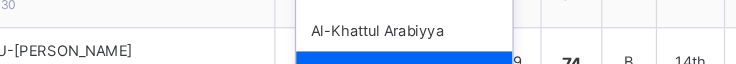 click on "Al-Khattul Arabiyya" at bounding box center [438, 25] 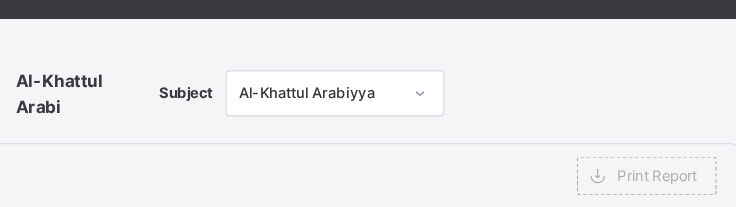 scroll, scrollTop: 102, scrollLeft: 0, axis: vertical 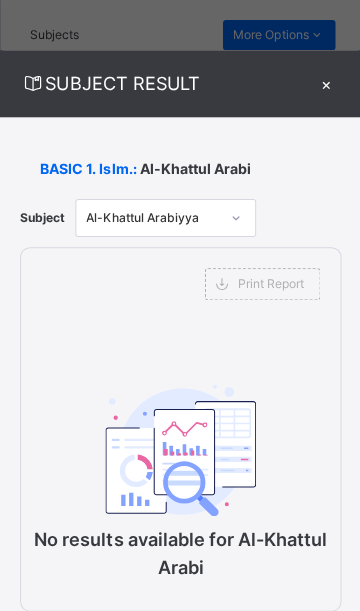 click on "SUBJECT RESULT   ×" at bounding box center (180, 83) 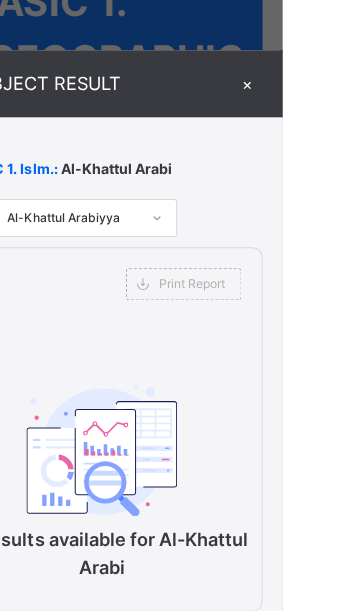 click on "×" at bounding box center (325, 83) 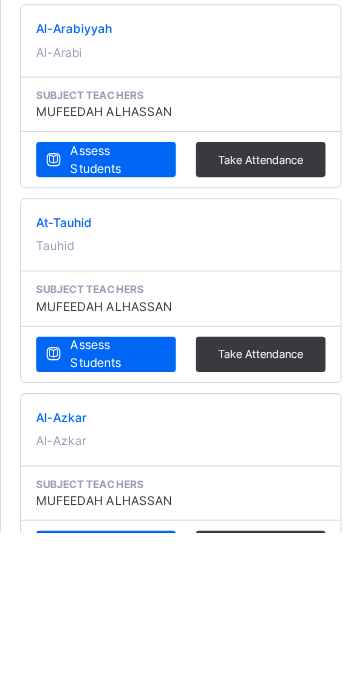 scroll, scrollTop: 1140, scrollLeft: 0, axis: vertical 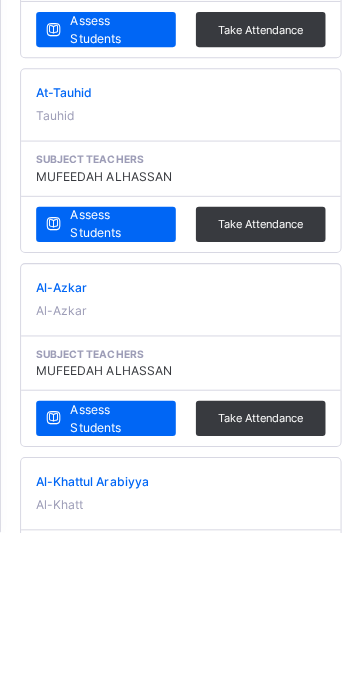 click on "Assess Students" at bounding box center (115, 759) 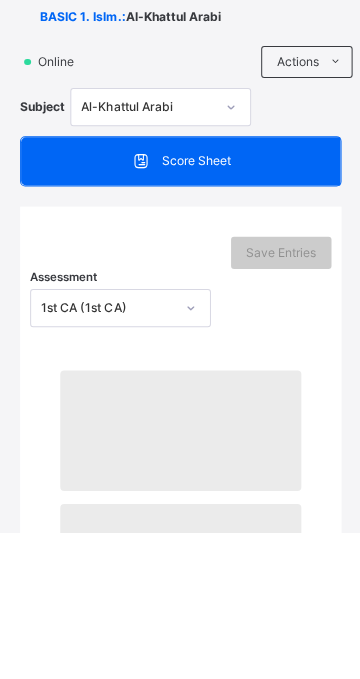 scroll, scrollTop: 0, scrollLeft: 0, axis: both 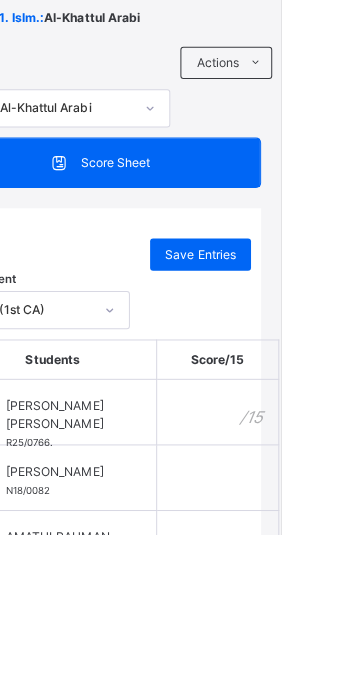 click at bounding box center [297, 557] 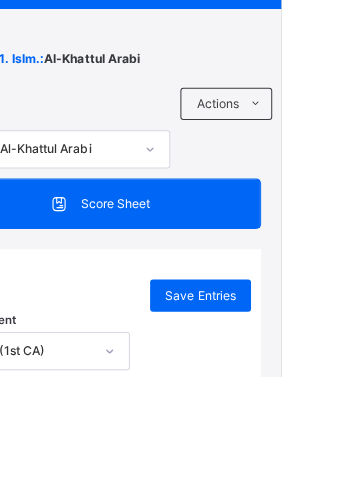 scroll, scrollTop: 590, scrollLeft: 0, axis: vertical 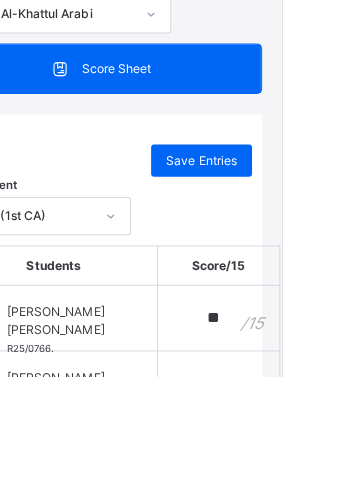 type on "**" 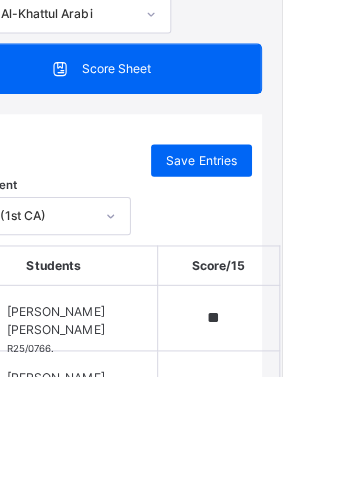 click at bounding box center (297, 488) 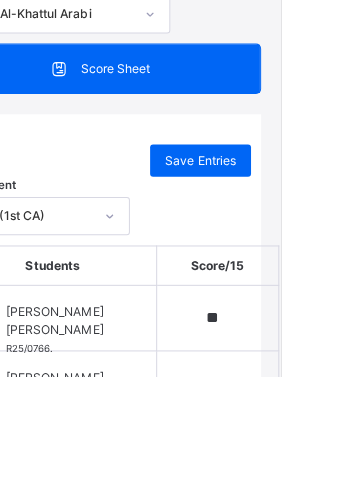 type on "**" 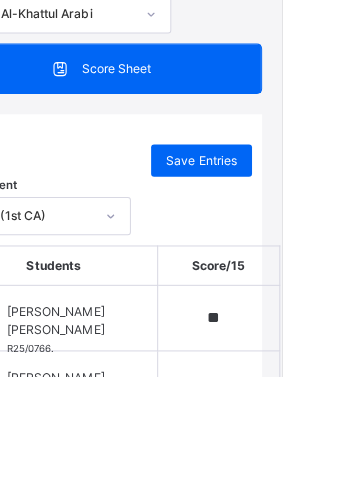 scroll, scrollTop: 247, scrollLeft: 0, axis: vertical 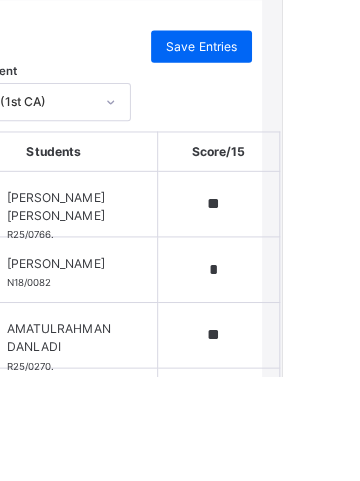 click at bounding box center (297, 505) 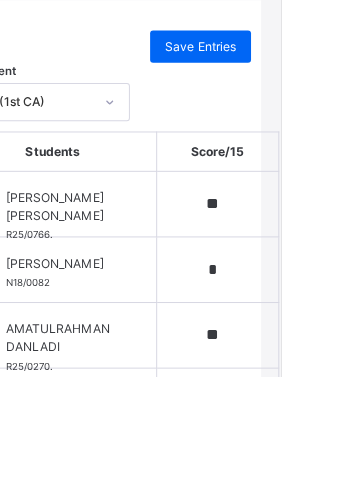 scroll, scrollTop: 322, scrollLeft: 0, axis: vertical 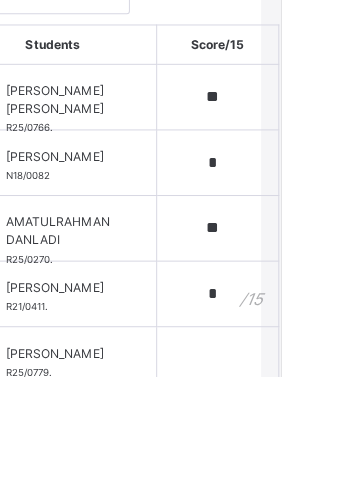 type on "*" 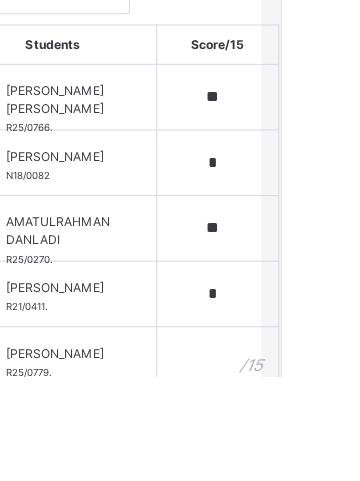 click at bounding box center (297, 464) 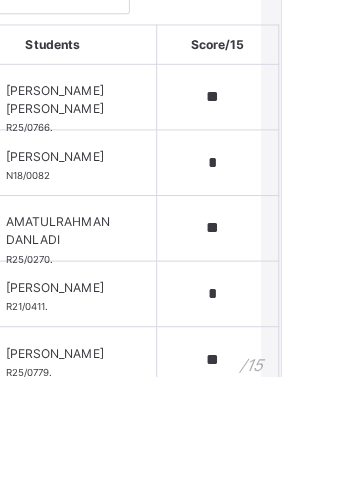 type on "**" 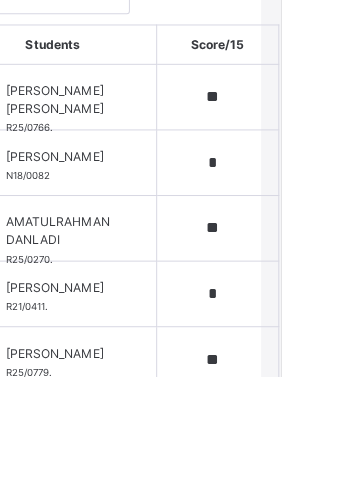 click at bounding box center [297, 529] 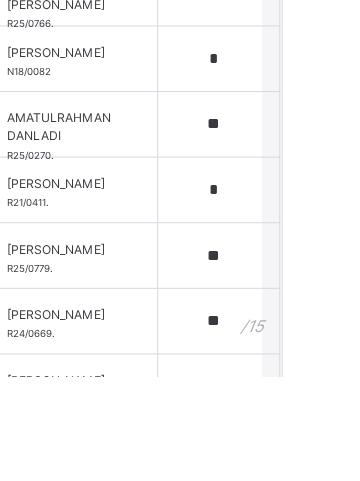 scroll, scrollTop: 461, scrollLeft: 0, axis: vertical 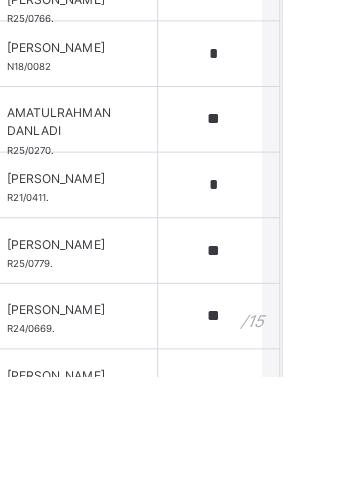 type on "**" 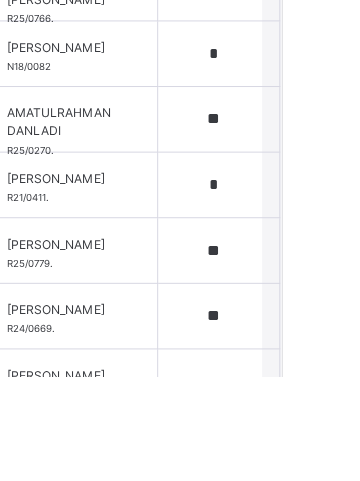 click at bounding box center (297, 486) 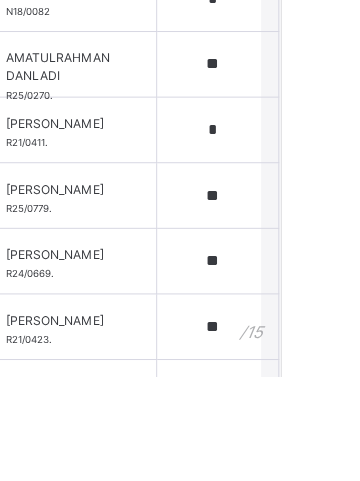 scroll, scrollTop: 590, scrollLeft: 0, axis: vertical 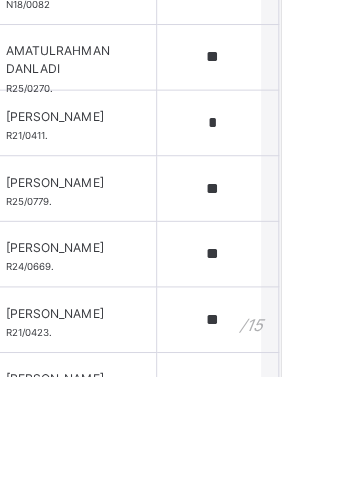 type on "**" 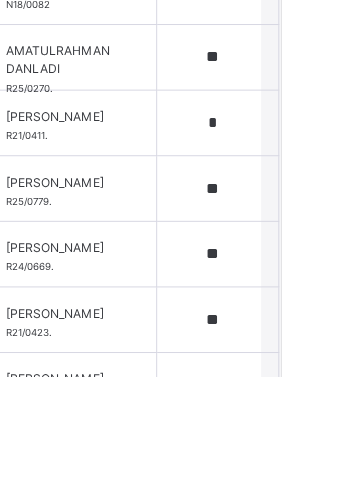 click at bounding box center [297, 490] 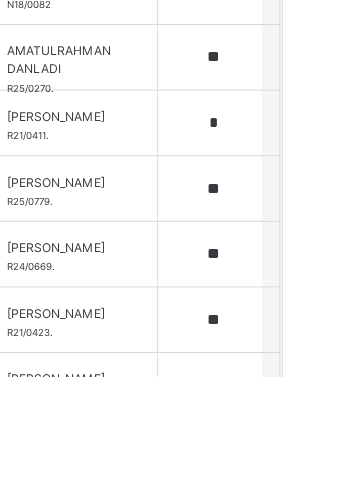 scroll, scrollTop: 590, scrollLeft: 0, axis: vertical 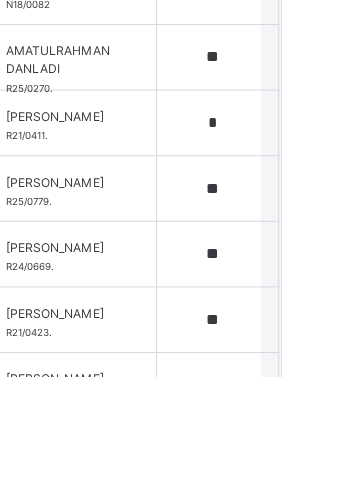 type on "**" 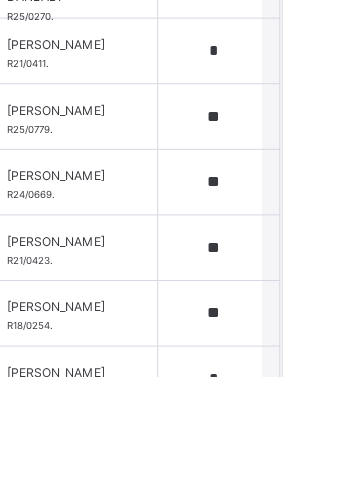 scroll, scrollTop: 628, scrollLeft: 0, axis: vertical 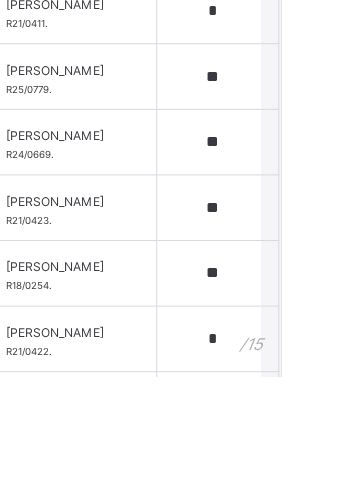 type on "*" 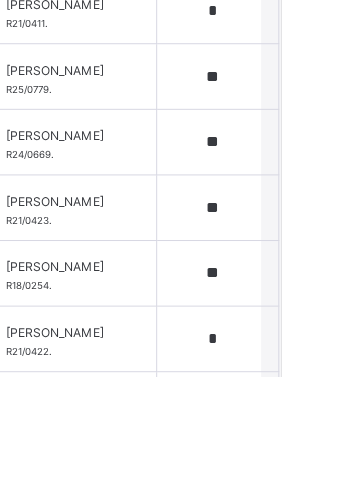 click at bounding box center [297, 509] 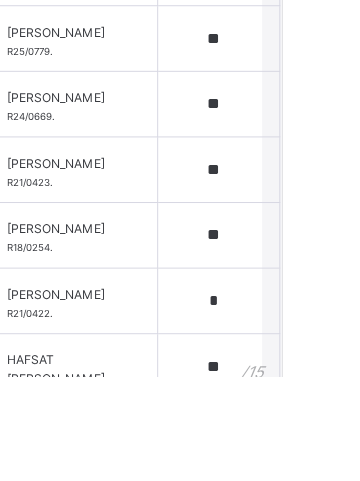 scroll, scrollTop: 682, scrollLeft: 0, axis: vertical 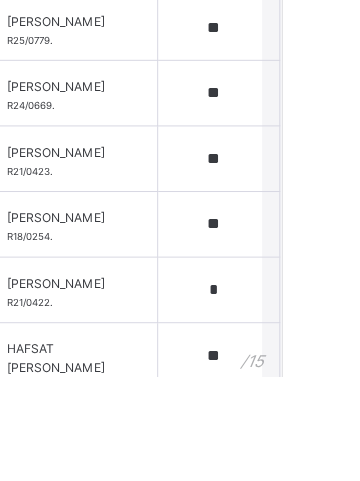 type on "**" 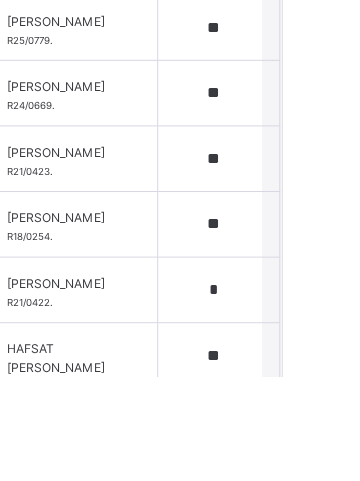 click at bounding box center [297, 525] 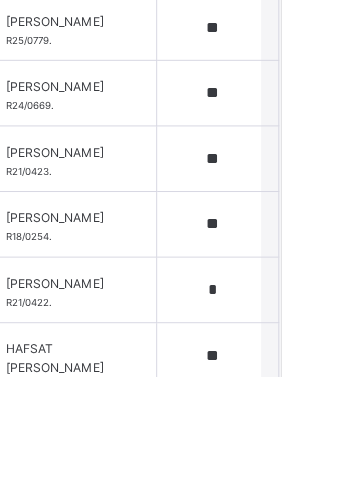 scroll, scrollTop: 590, scrollLeft: 0, axis: vertical 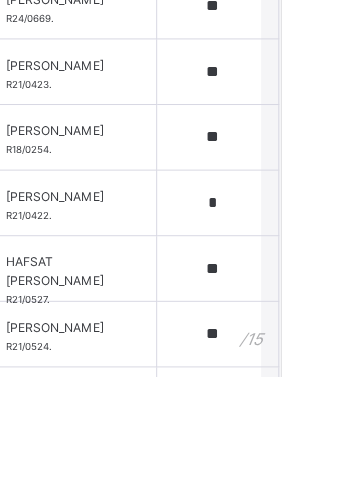 type on "**" 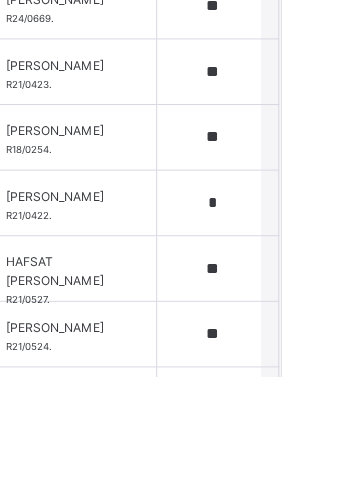 click at bounding box center [297, 504] 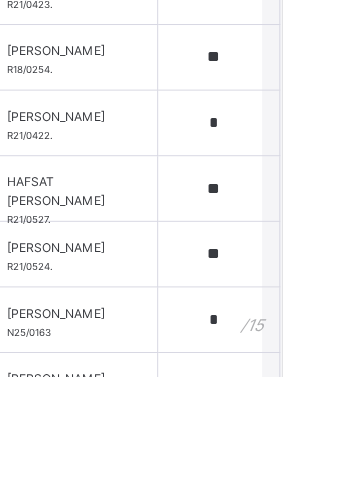 scroll 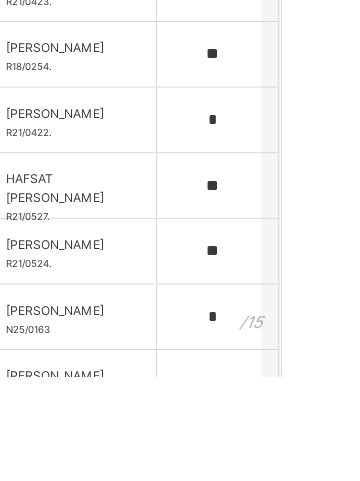 type on "*" 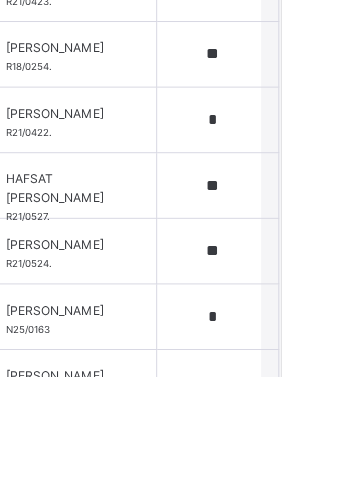 click at bounding box center (297, 487) 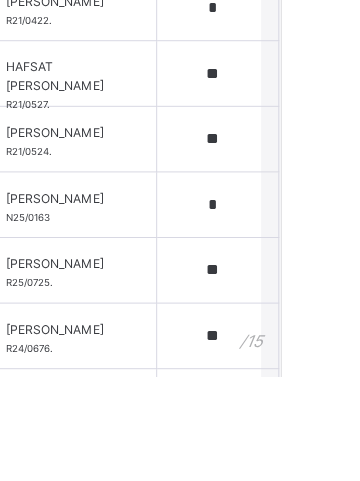 type on "**" 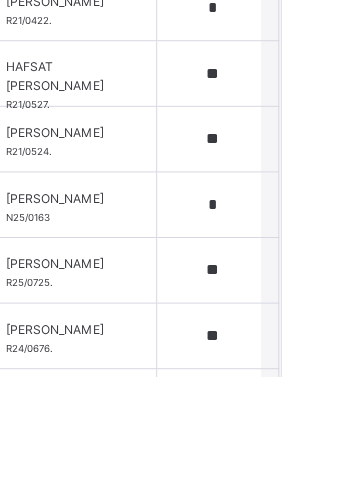 click at bounding box center [297, 506] 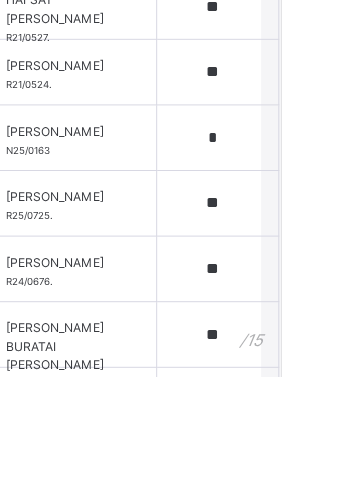 type on "**" 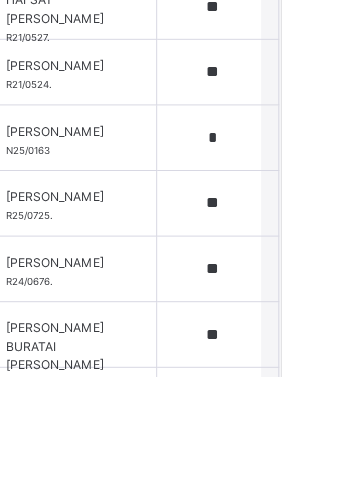 click at bounding box center [297, 504] 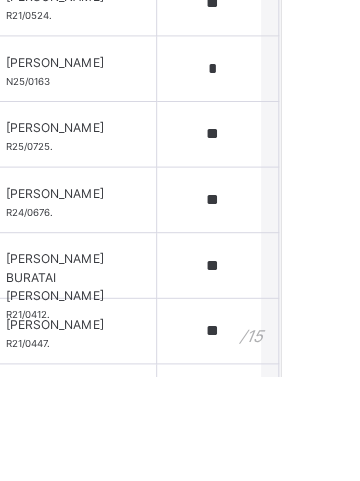 type on "**" 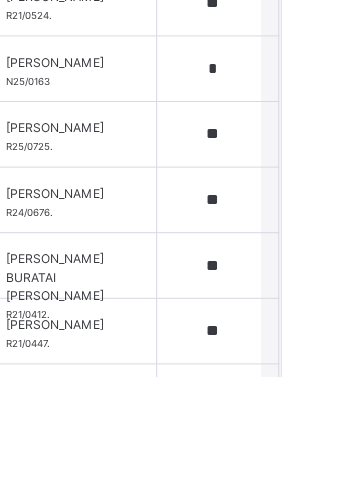 click at bounding box center [297, 501] 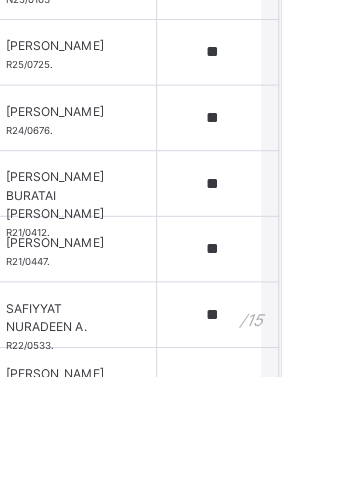 type on "**" 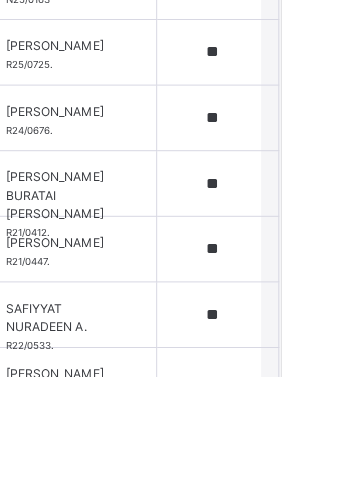 click at bounding box center (297, 485) 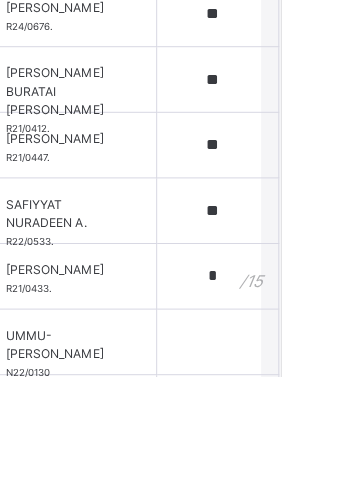 type on "*" 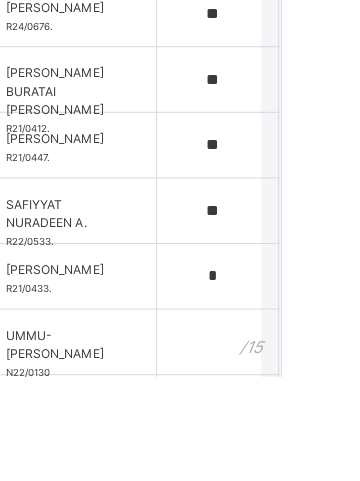 click at bounding box center (297, 447) 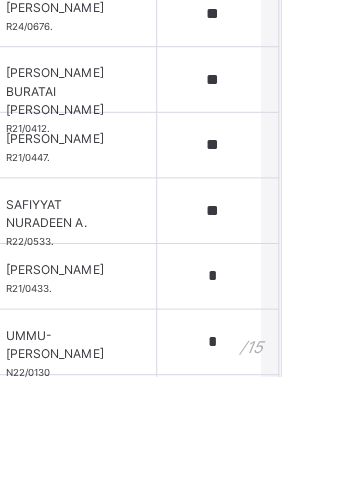 type on "*" 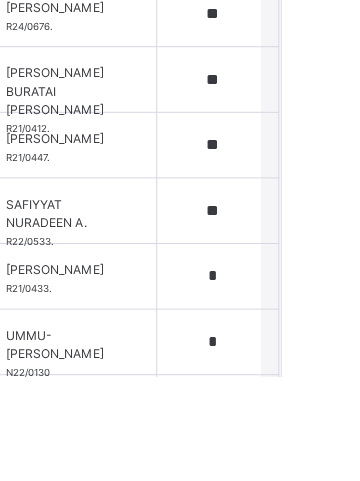 click at bounding box center (297, 512) 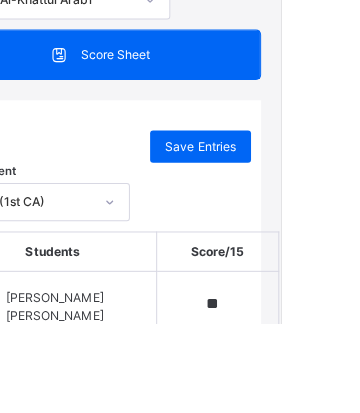 type on "**" 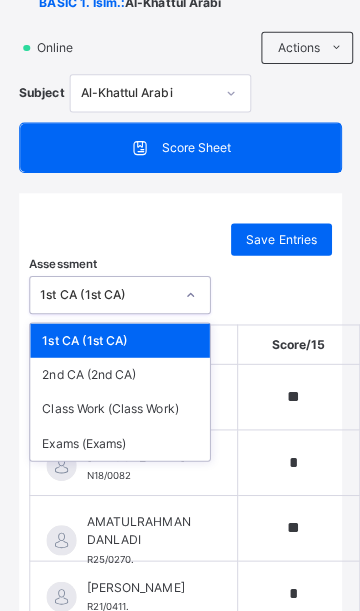 click on "2nd CA (2nd CA)" at bounding box center (120, 372) 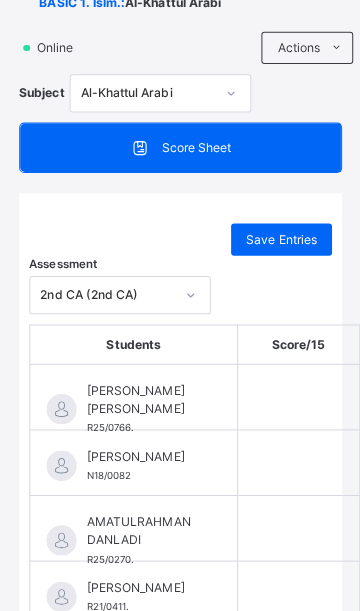 type 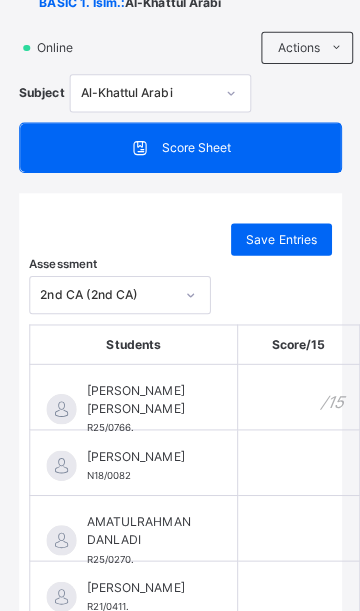 click at bounding box center [297, 394] 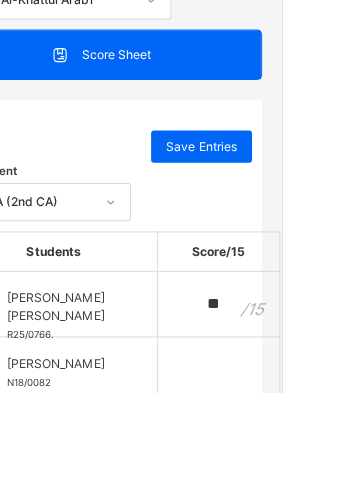 type on "**" 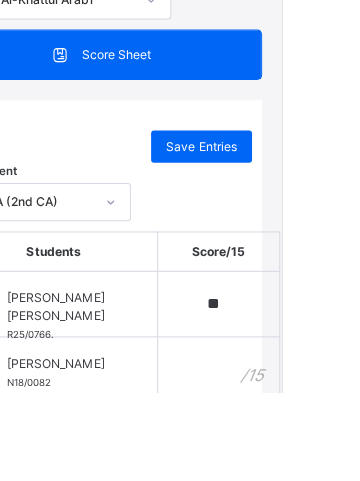 click at bounding box center (297, 459) 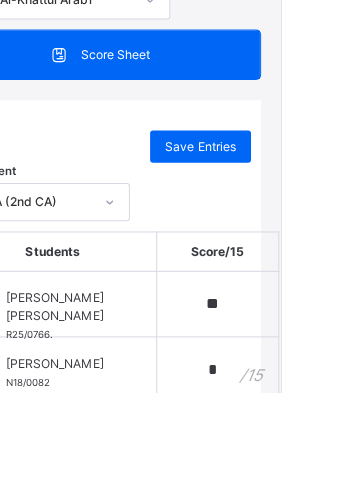 type on "*" 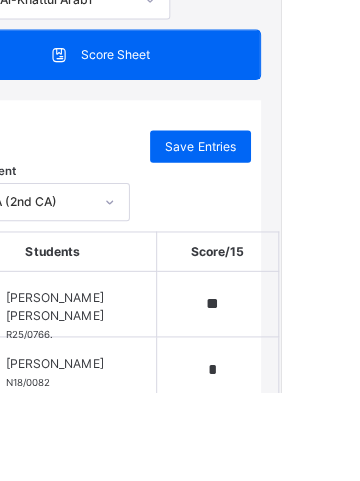 click at bounding box center [297, 524] 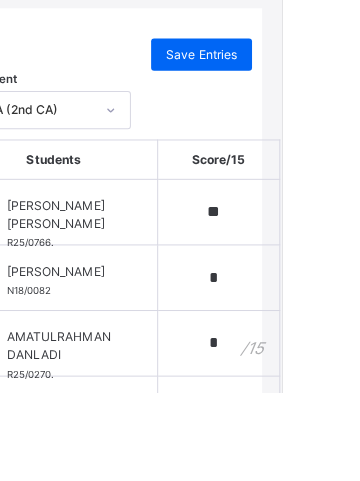 type on "*" 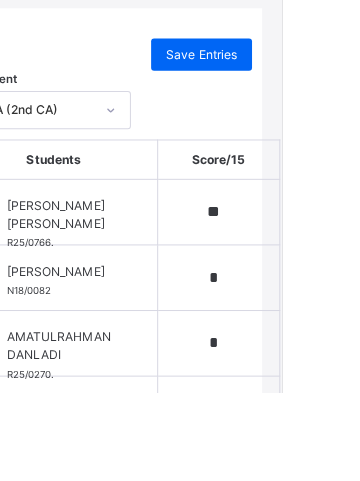 click at bounding box center (297, 498) 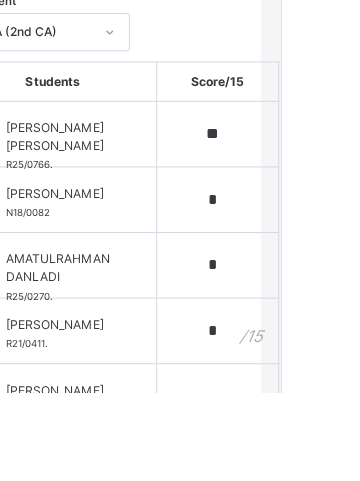 type on "*" 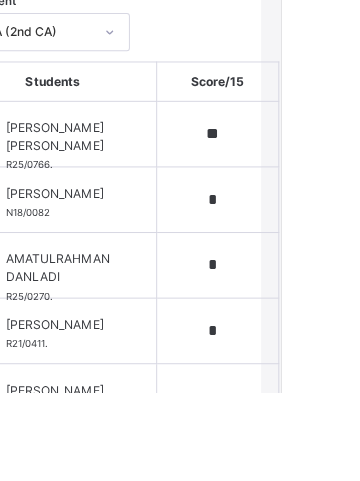 click at bounding box center [297, 485] 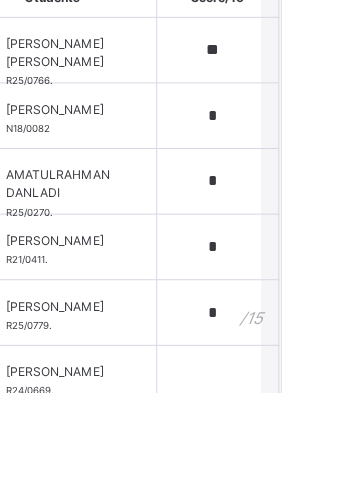 type on "*" 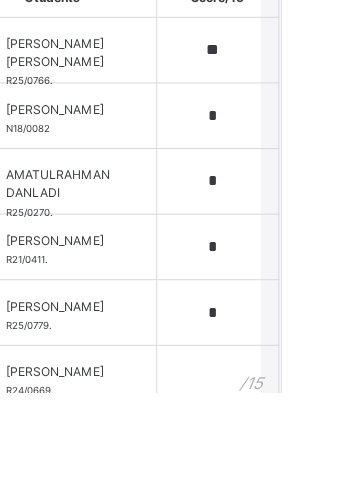 click at bounding box center [297, 467] 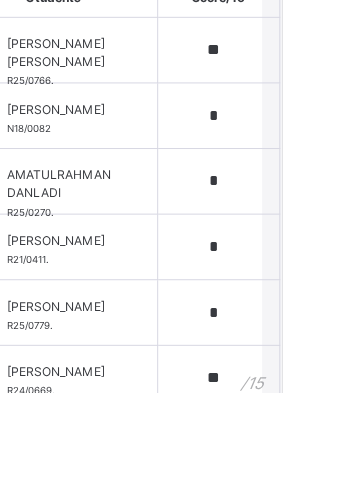 type on "**" 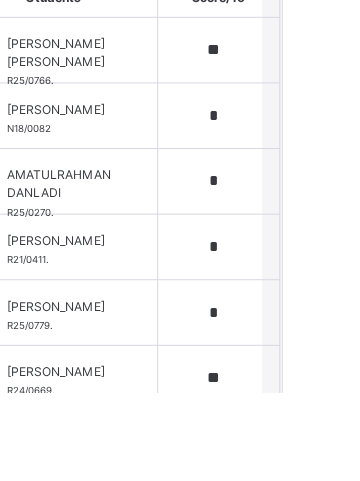 click at bounding box center [297, 532] 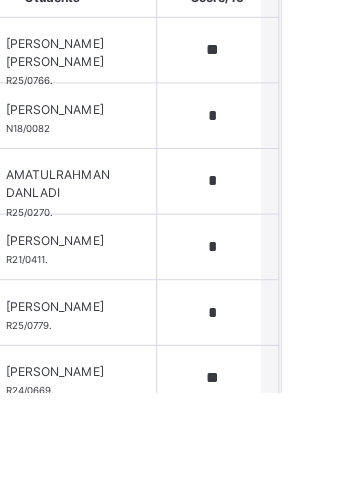 scroll, scrollTop: 701, scrollLeft: 0, axis: vertical 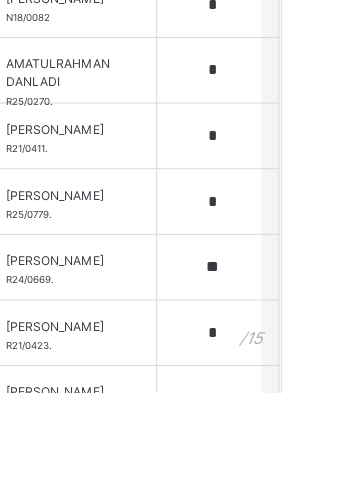 type on "*" 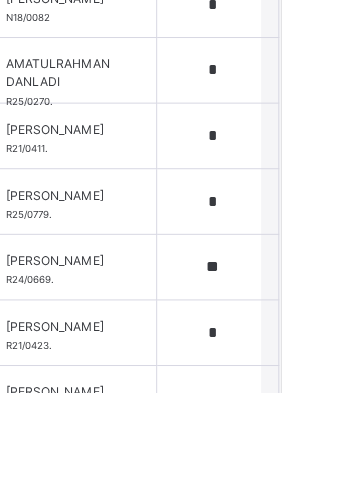 click at bounding box center [297, 487] 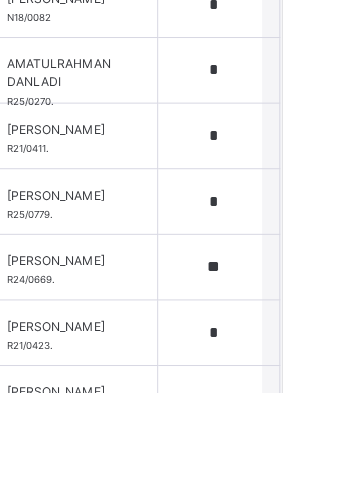 scroll, scrollTop: 701, scrollLeft: 0, axis: vertical 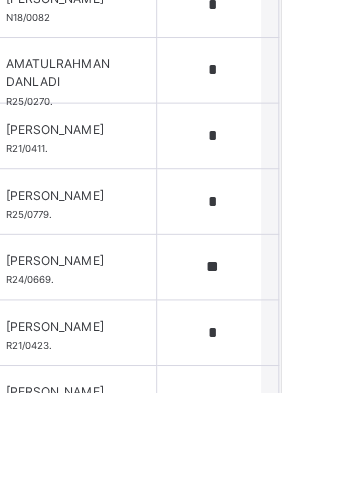 type on "**" 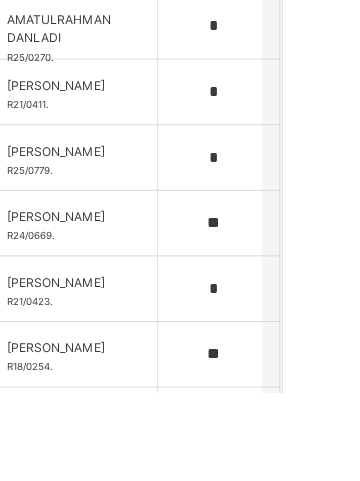 scroll, scrollTop: 617, scrollLeft: 0, axis: vertical 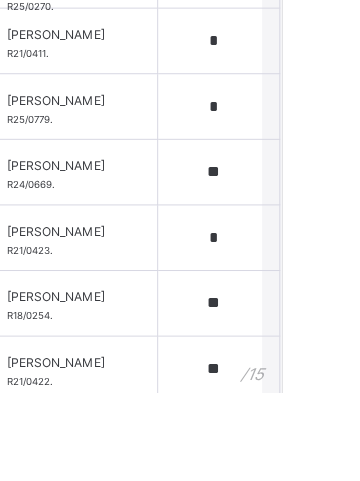 type on "**" 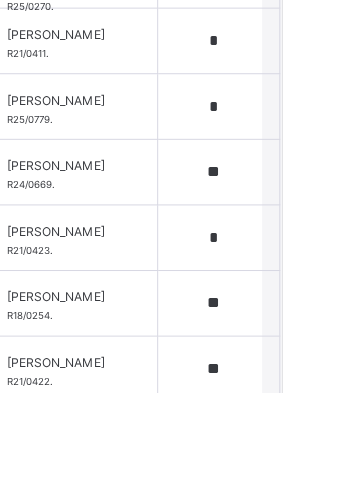 click at bounding box center (297, 523) 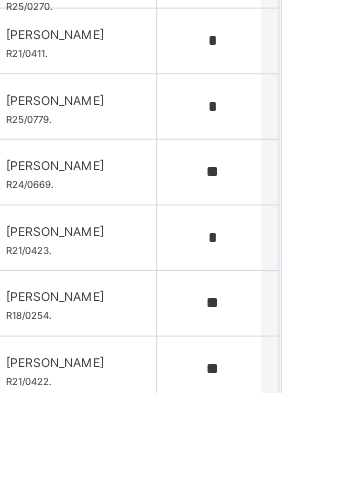 scroll, scrollTop: 701, scrollLeft: 0, axis: vertical 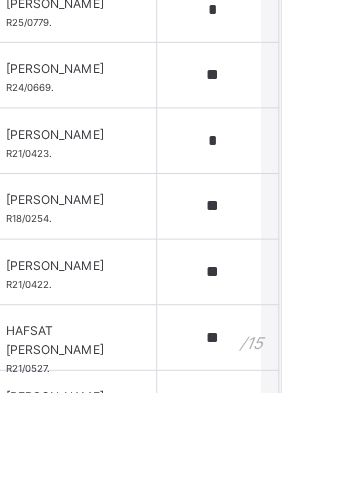 type on "**" 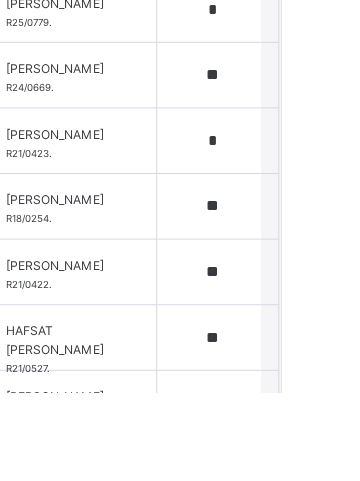 click at bounding box center (297, 492) 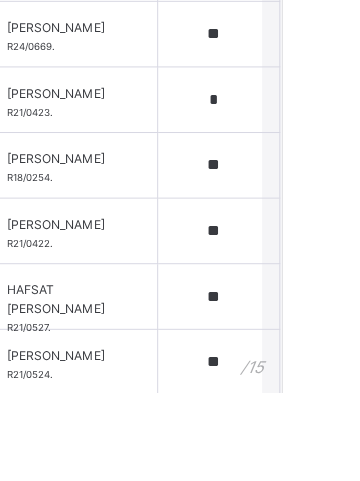 scroll, scrollTop: 701, scrollLeft: 0, axis: vertical 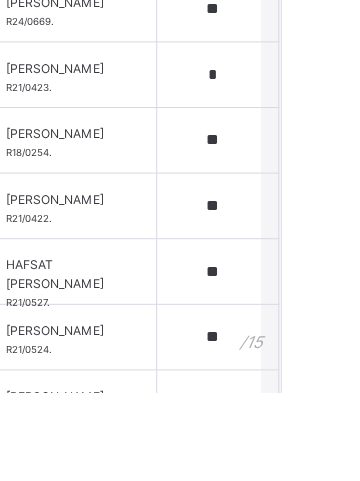 type on "**" 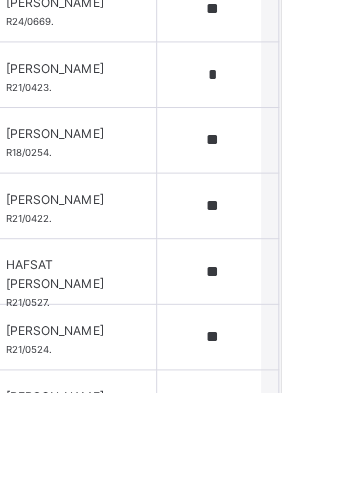 click at bounding box center (297, 492) 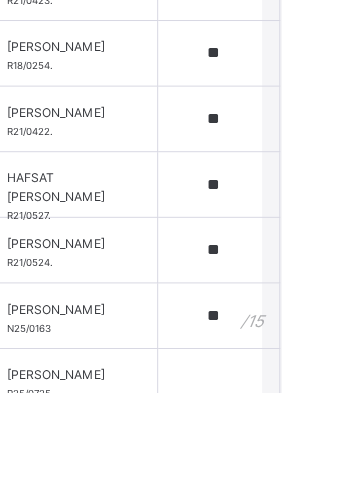 type on "**" 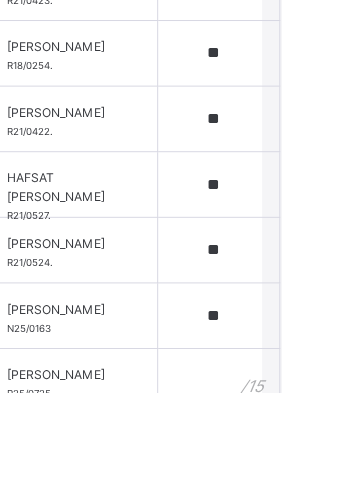 click at bounding box center [297, 470] 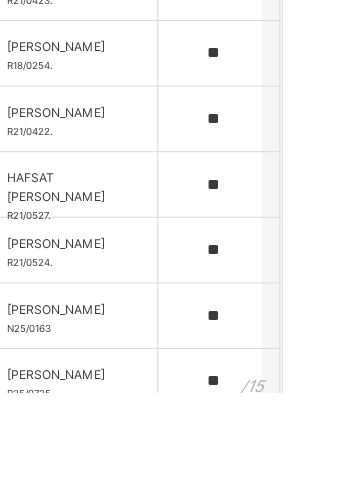 type on "**" 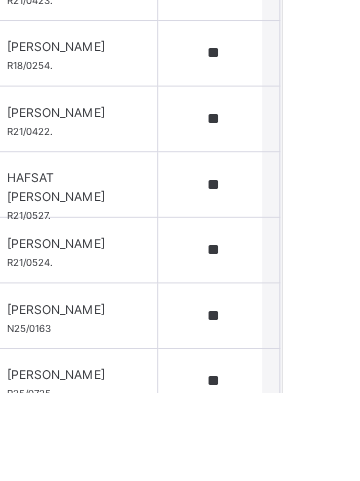 click at bounding box center (297, 535) 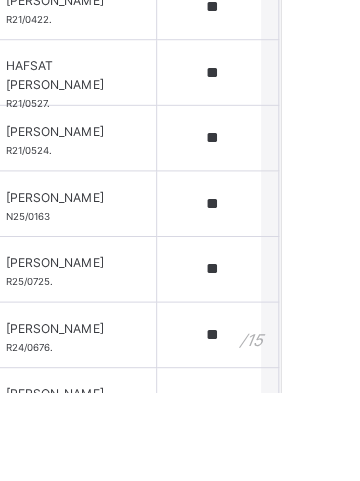 type on "**" 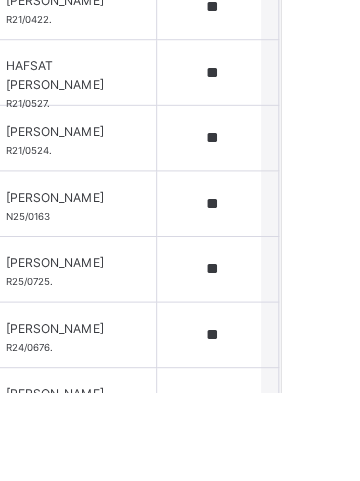 click at bounding box center [297, 489] 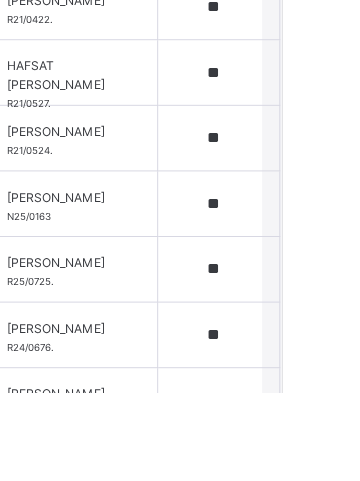 type on "*" 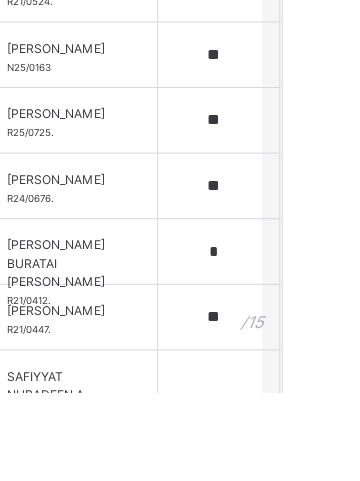 type on "**" 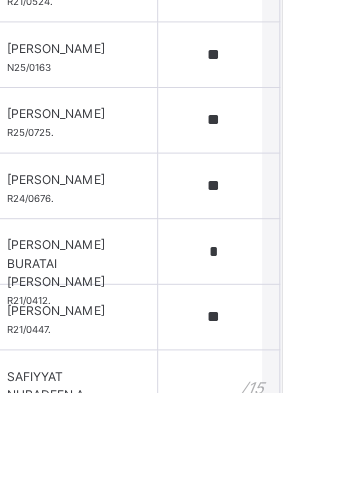 click at bounding box center (297, 472) 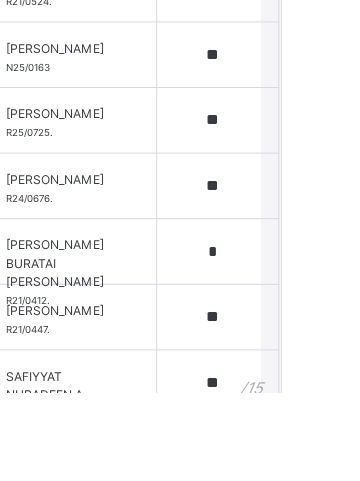 type on "**" 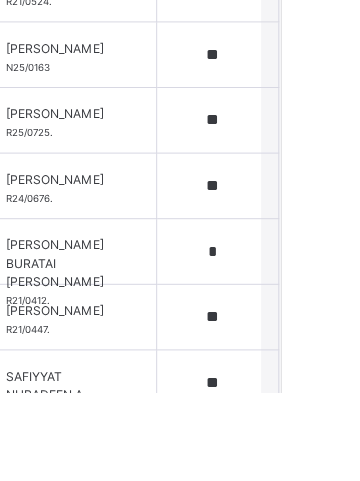 click at bounding box center [297, 537] 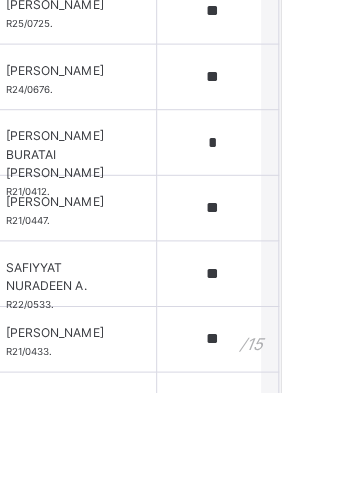 type on "**" 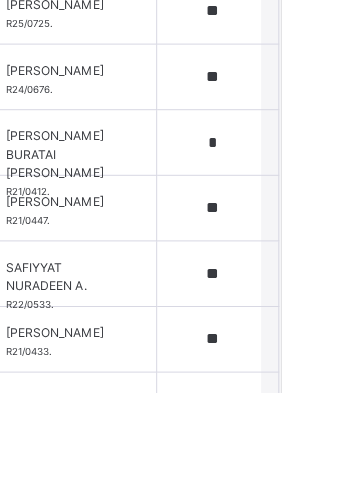 click at bounding box center (297, 494) 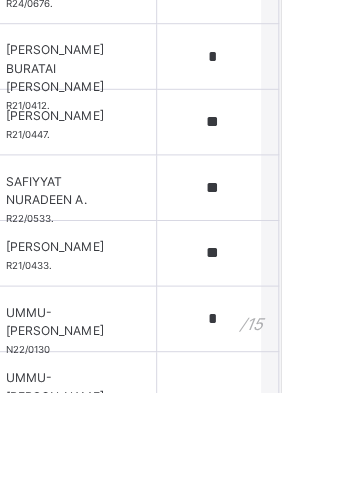 type on "*" 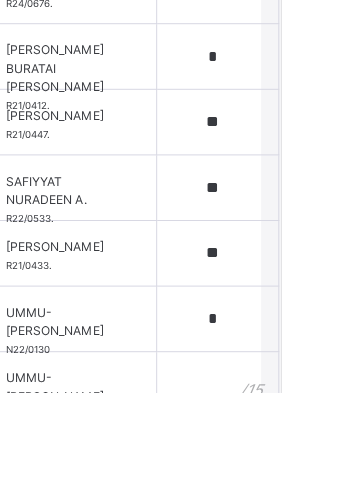 click at bounding box center (297, 473) 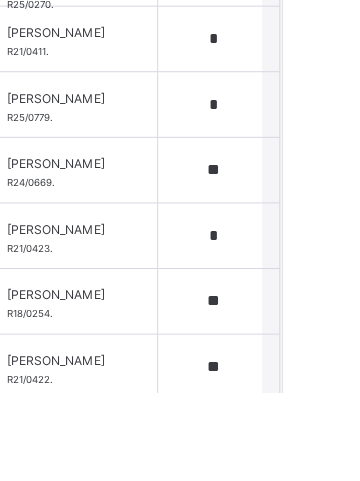 type on "*" 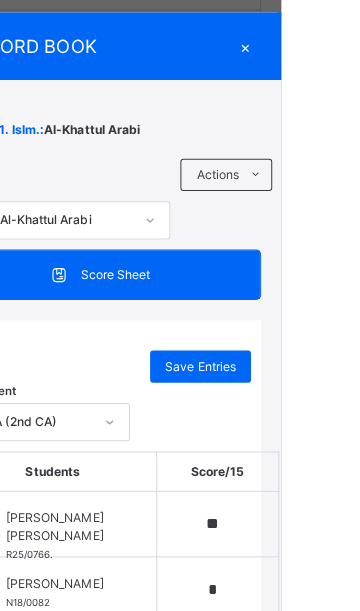 scroll, scrollTop: 701, scrollLeft: 0, axis: vertical 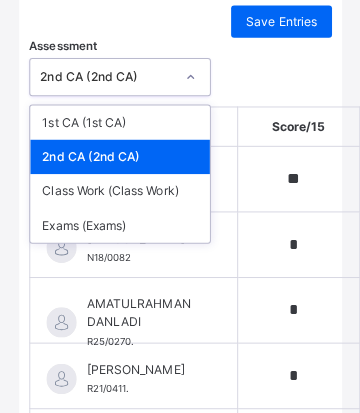 click on "Exams (Exams)" at bounding box center (120, 223) 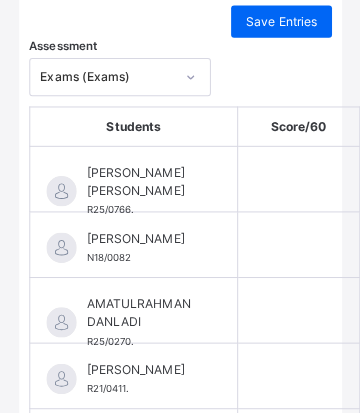 type 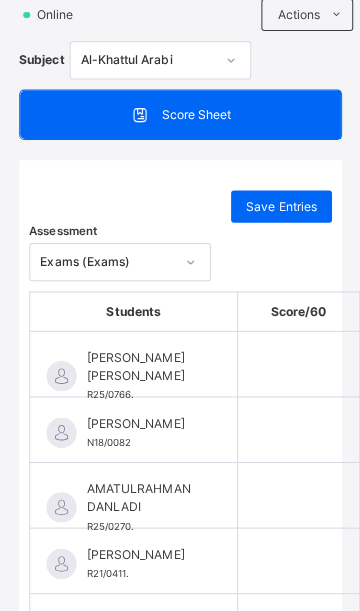 scroll, scrollTop: 195, scrollLeft: 0, axis: vertical 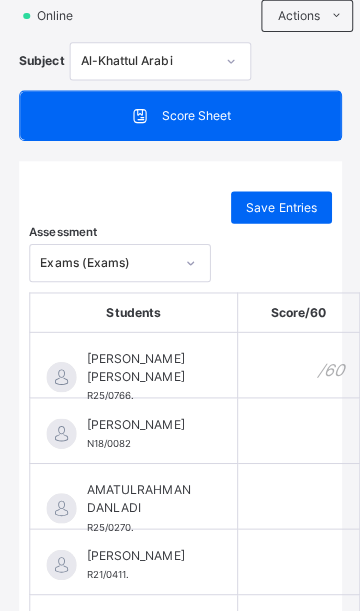 click at bounding box center (297, 362) 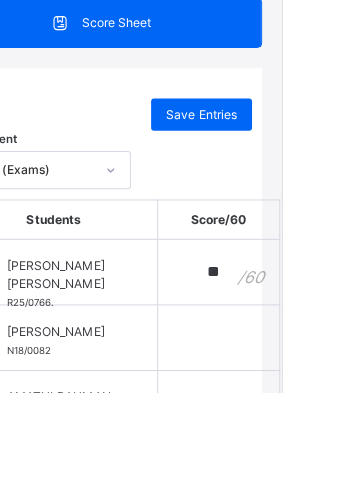 type on "**" 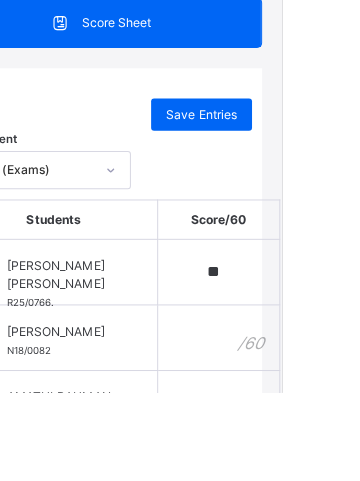 click at bounding box center [297, 427] 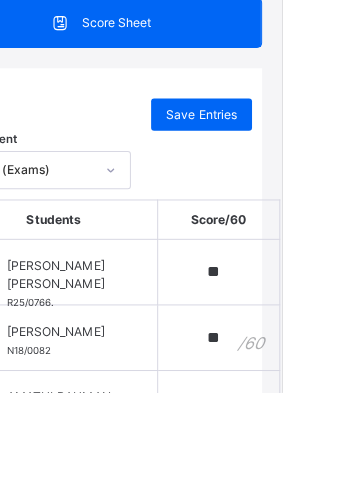 scroll, scrollTop: 764, scrollLeft: 0, axis: vertical 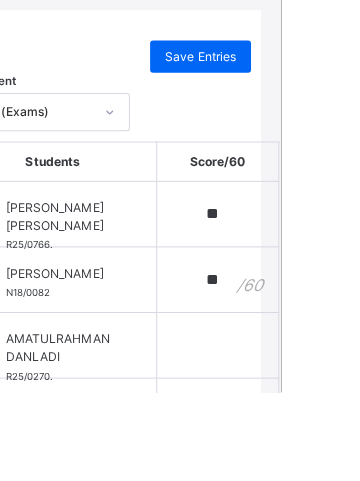 type 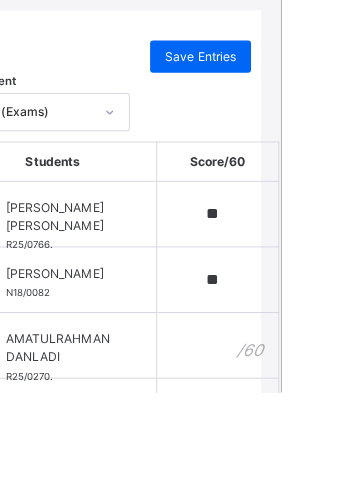 click at bounding box center (297, 435) 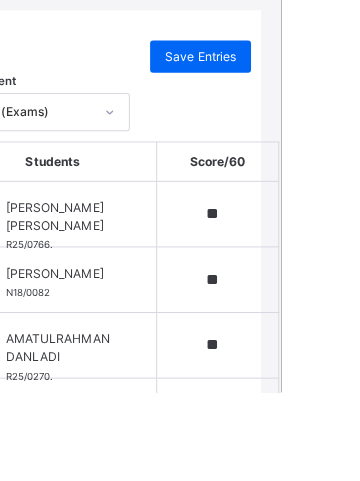 click at bounding box center [297, 500] 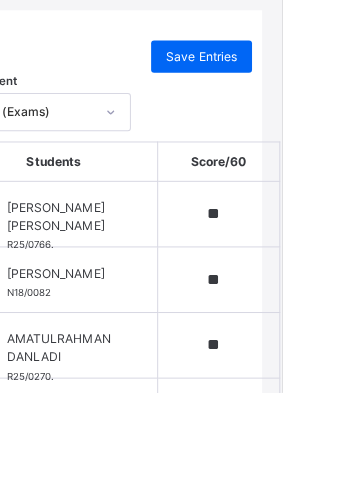scroll, scrollTop: 764, scrollLeft: 0, axis: vertical 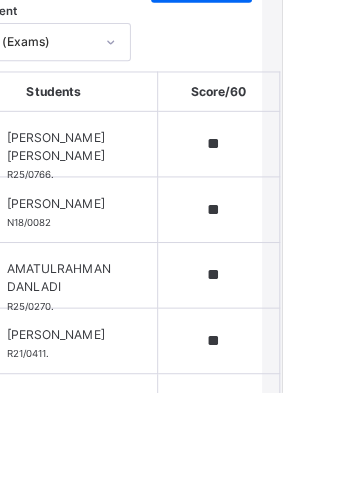 click at bounding box center [297, 495] 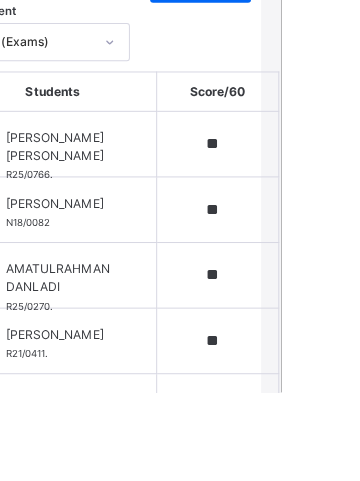 scroll, scrollTop: 764, scrollLeft: 0, axis: vertical 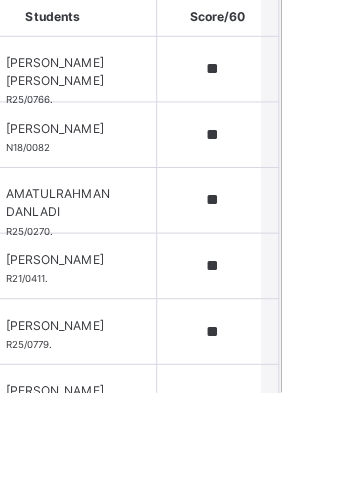 click at bounding box center (297, 486) 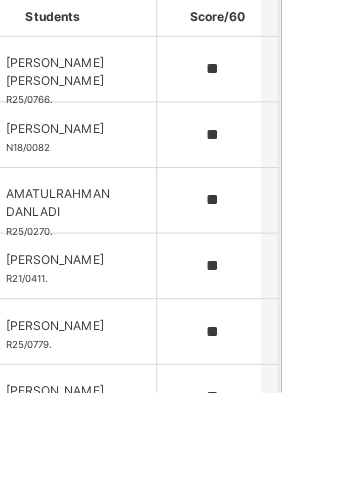 scroll, scrollTop: 764, scrollLeft: 0, axis: vertical 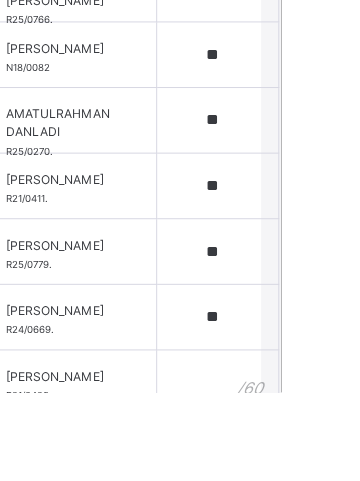 click at bounding box center (297, 472) 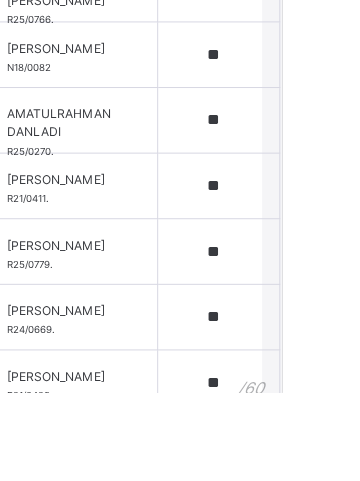scroll, scrollTop: 764, scrollLeft: 0, axis: vertical 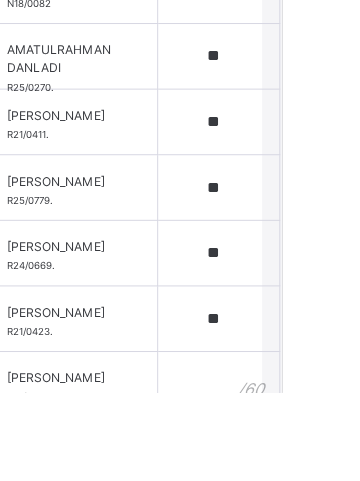 click at bounding box center (297, 473) 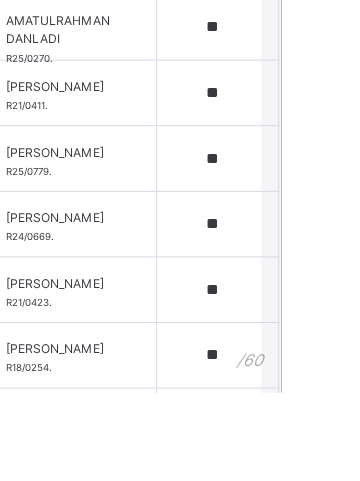 scroll, scrollTop: 590, scrollLeft: 0, axis: vertical 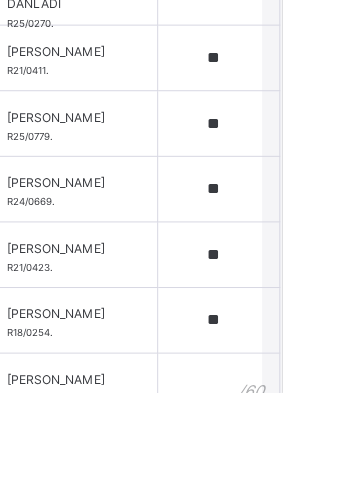 click at bounding box center (297, 475) 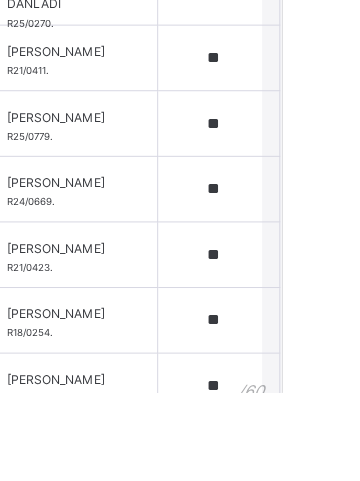 scroll, scrollTop: 764, scrollLeft: 0, axis: vertical 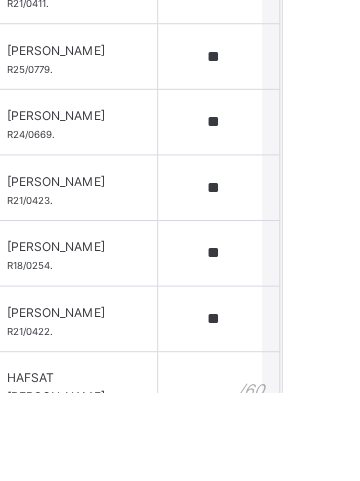 click at bounding box center (297, 474) 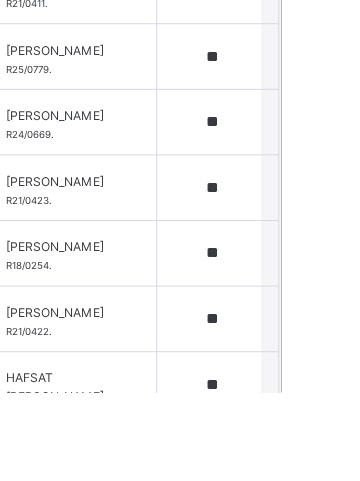 click at bounding box center (297, 539) 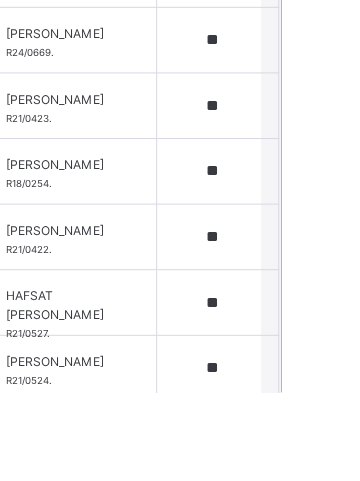 click at bounding box center [297, 522] 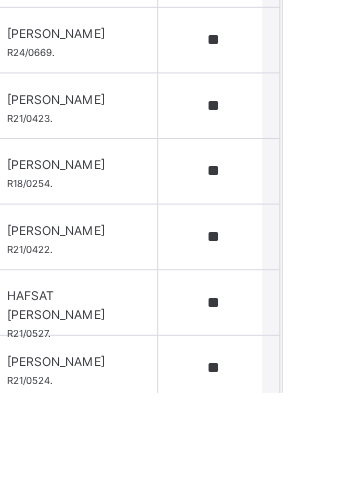 scroll, scrollTop: 781, scrollLeft: 0, axis: vertical 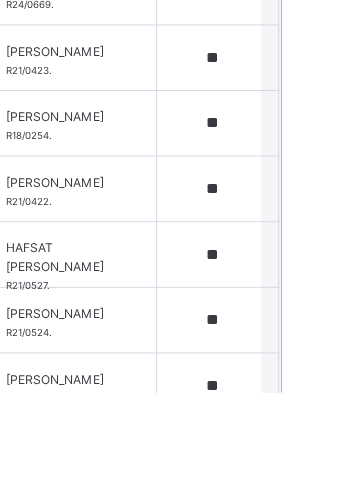 click at bounding box center [297, 540] 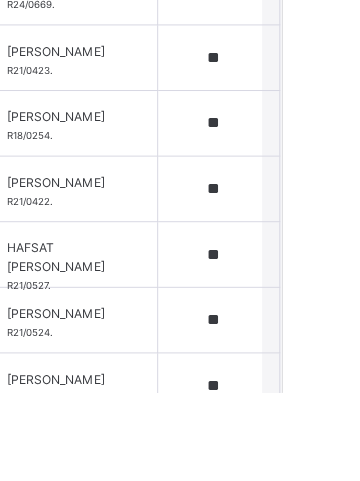 scroll, scrollTop: 764, scrollLeft: 0, axis: vertical 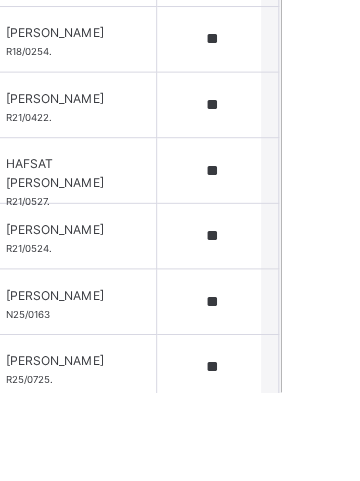 click at bounding box center (297, 521) 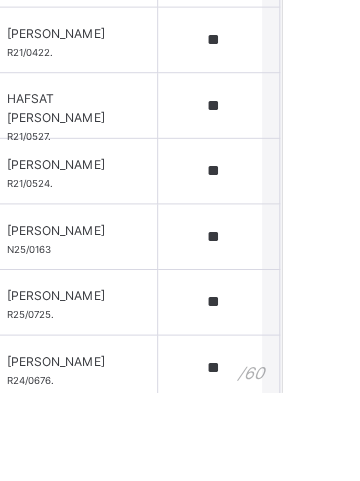 scroll, scrollTop: 956, scrollLeft: 0, axis: vertical 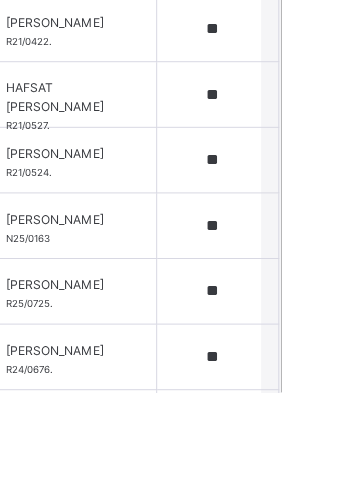 click at bounding box center (297, 511) 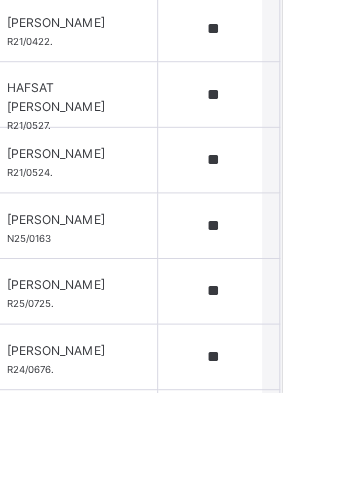 scroll, scrollTop: 1023, scrollLeft: 0, axis: vertical 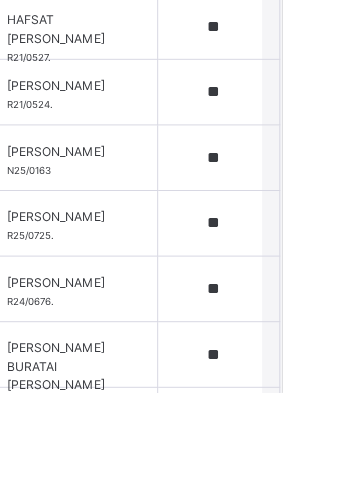 click at bounding box center (297, 509) 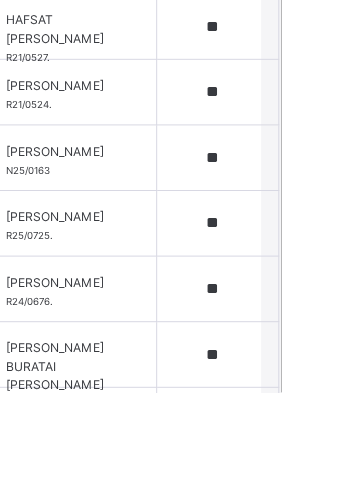 scroll, scrollTop: 764, scrollLeft: 0, axis: vertical 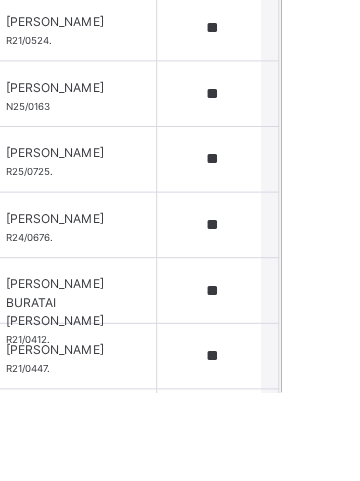 click at bounding box center [297, 510] 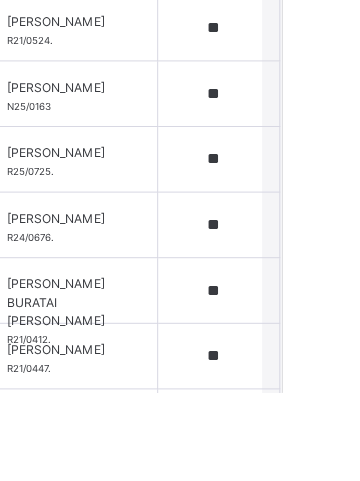 scroll, scrollTop: 1147, scrollLeft: 0, axis: vertical 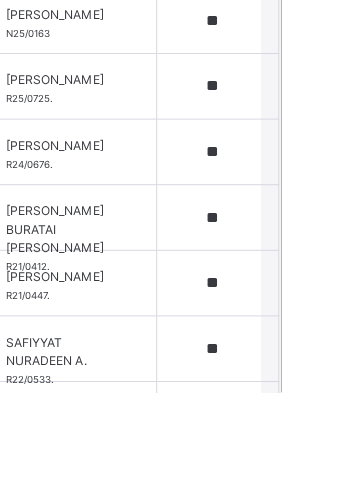 click at bounding box center (297, 503) 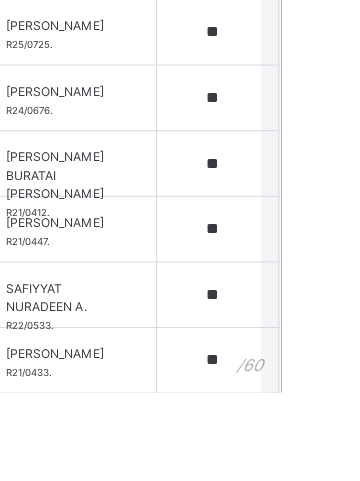 scroll, scrollTop: 1219, scrollLeft: 0, axis: vertical 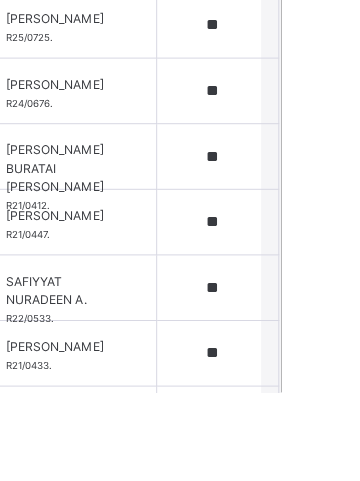 click at bounding box center (297, 508) 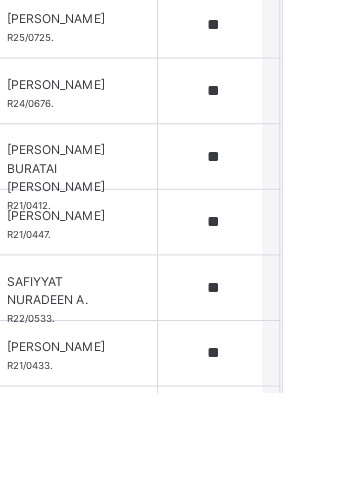 scroll, scrollTop: 764, scrollLeft: 0, axis: vertical 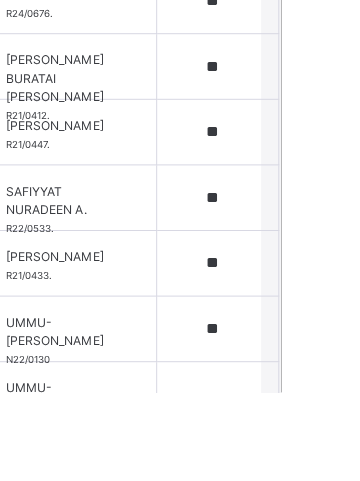 click at bounding box center [297, 483] 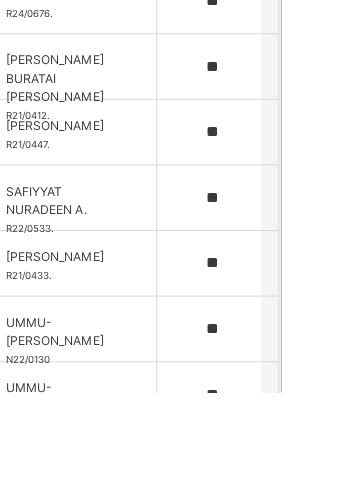 scroll, scrollTop: 764, scrollLeft: 0, axis: vertical 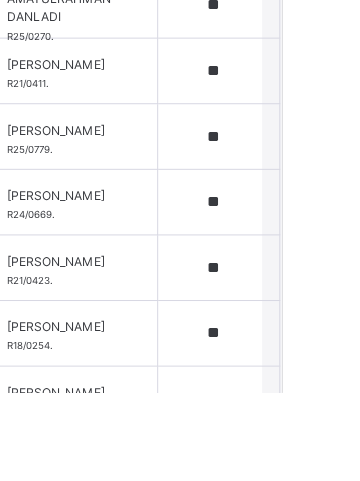 click on "Save Entries" at bounding box center [280, -188] 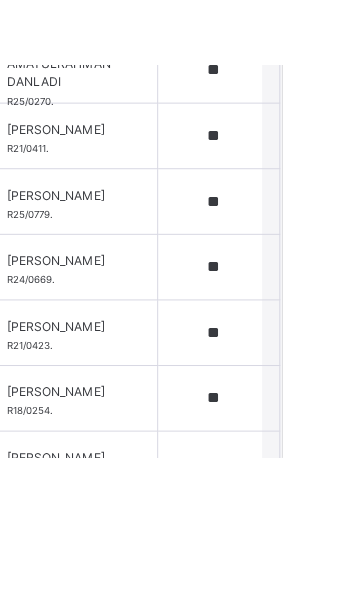 scroll, scrollTop: 72, scrollLeft: 0, axis: vertical 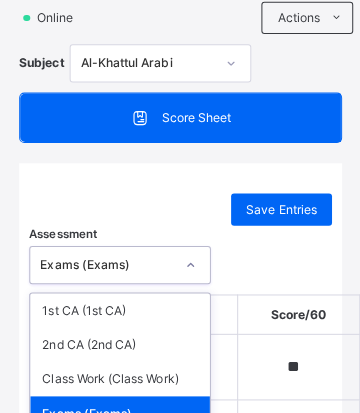 click on "Class Work (Class Work)" at bounding box center (120, 376) 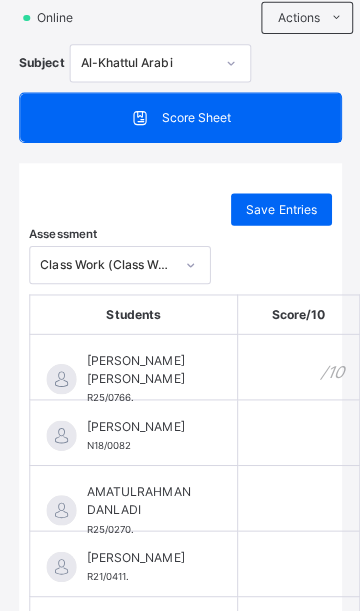 click at bounding box center (297, 364) 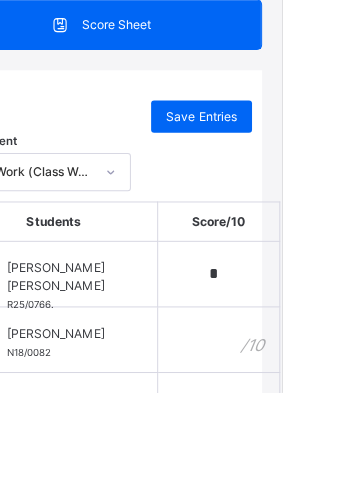 click at bounding box center [297, 429] 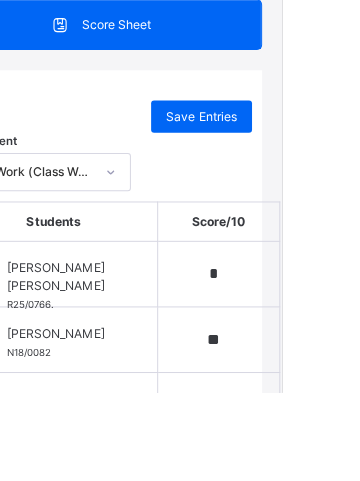 click at bounding box center (297, 494) 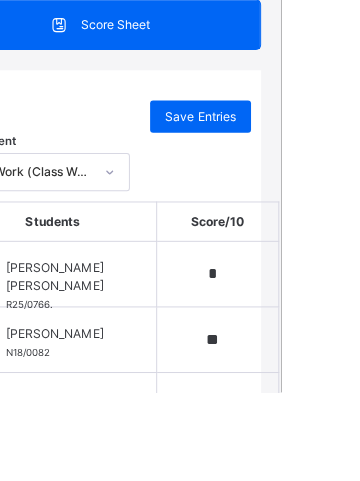 scroll, scrollTop: 829, scrollLeft: 0, axis: vertical 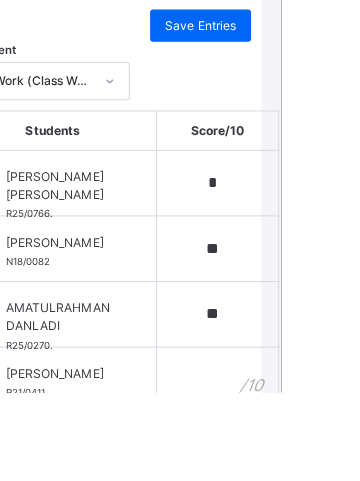 click at bounding box center [297, 469] 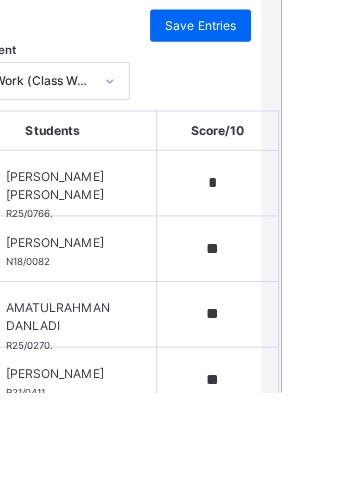 click at bounding box center (297, 534) 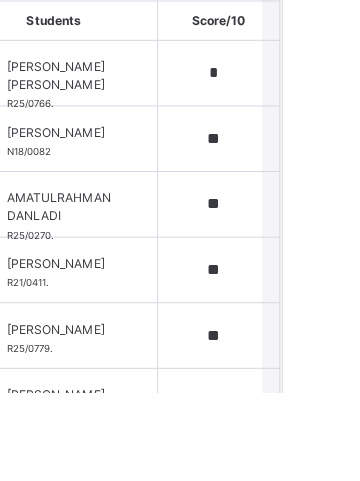 click at bounding box center [297, 490] 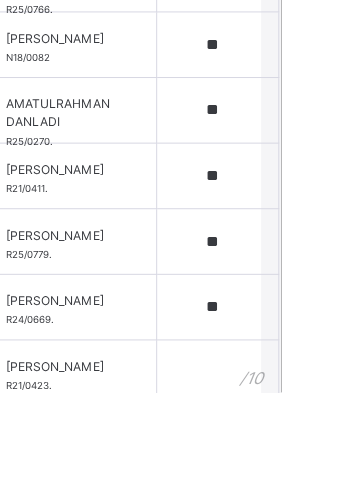 click at bounding box center [297, 462] 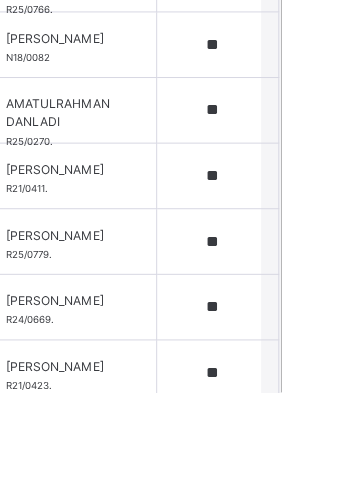 click at bounding box center (297, 527) 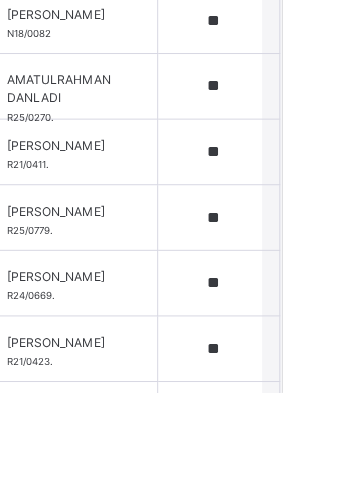 scroll, scrollTop: 533, scrollLeft: 0, axis: vertical 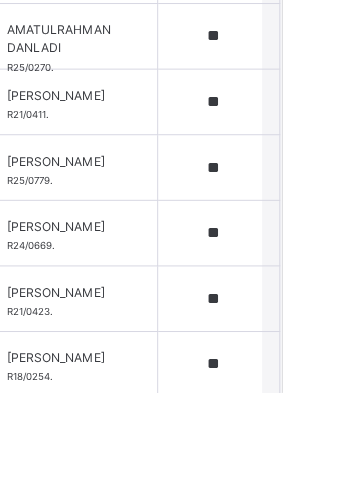 click at bounding box center (297, 518) 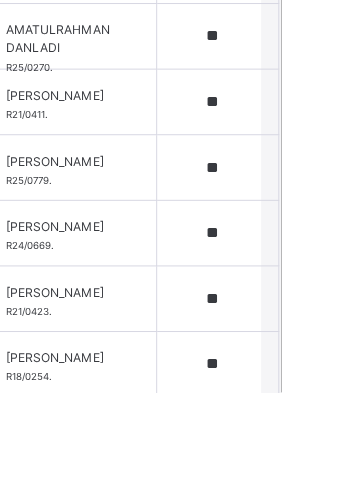 scroll, scrollTop: 829, scrollLeft: 0, axis: vertical 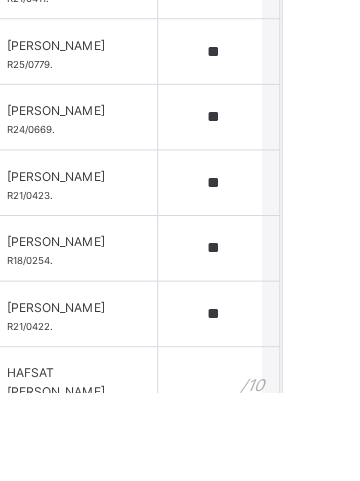 click at bounding box center [297, 469] 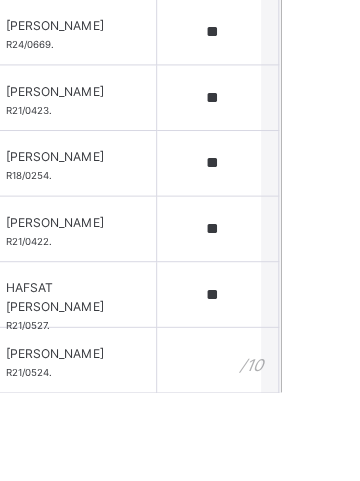 click at bounding box center (297, 449) 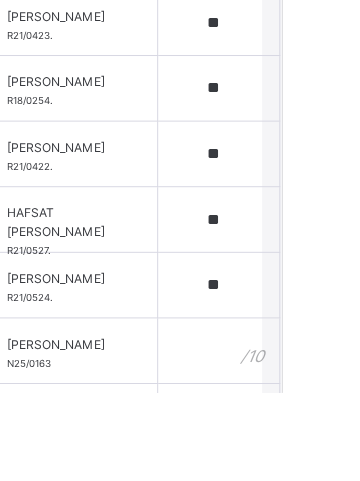 click at bounding box center (297, 440) 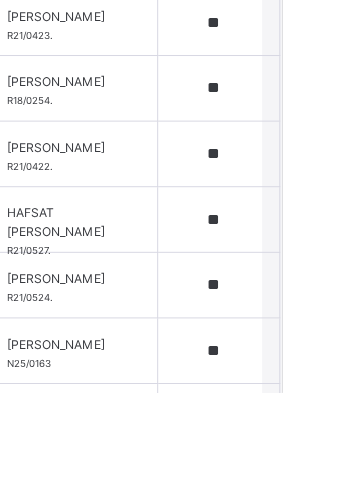 click at bounding box center (297, 505) 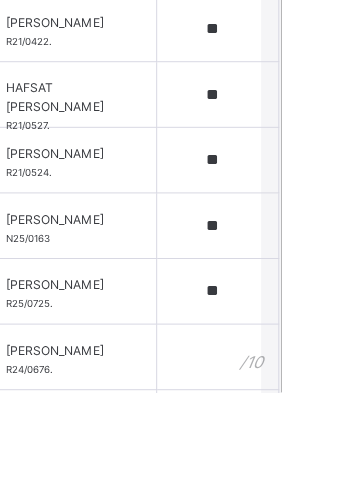 click at bounding box center (297, 446) 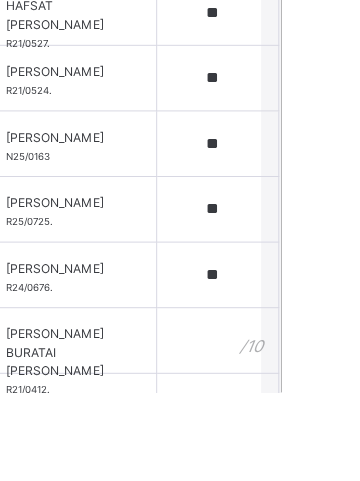 click at bounding box center [297, 430] 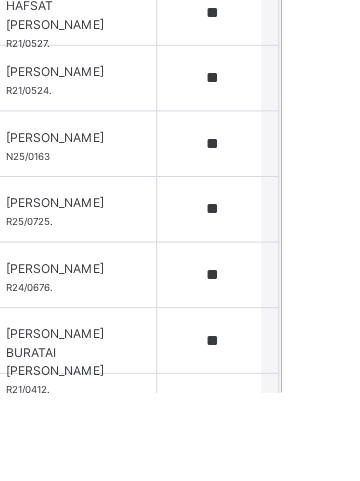 click at bounding box center (297, 495) 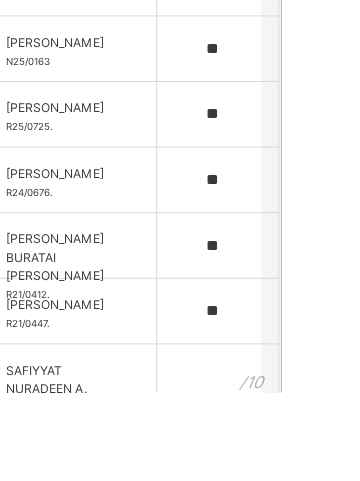 click at bounding box center [297, 466] 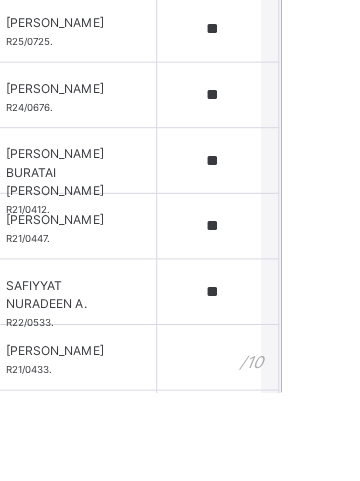 click at bounding box center (297, 447) 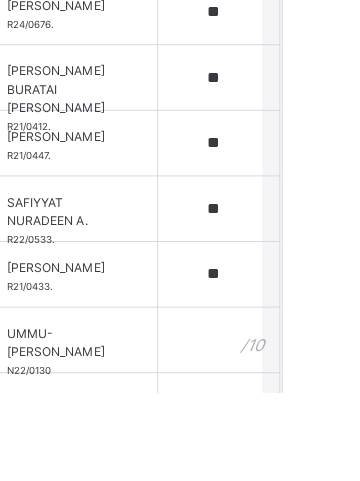 click at bounding box center [297, 429] 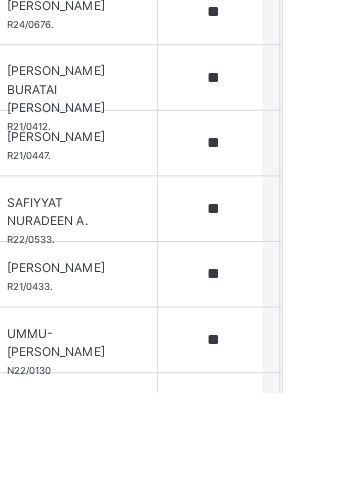 click at bounding box center [297, 494] 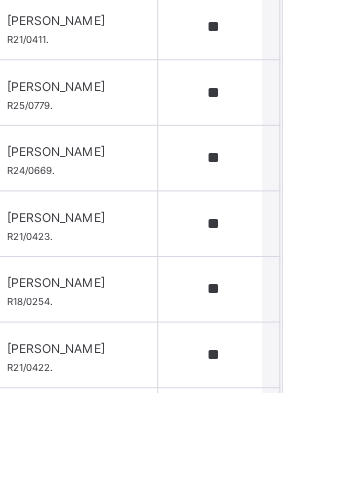 click on "Save Entries" at bounding box center (280, -232) 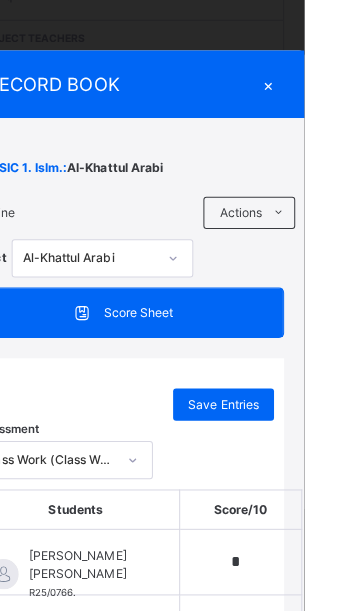click on "Score Sheet" at bounding box center (180, 310) 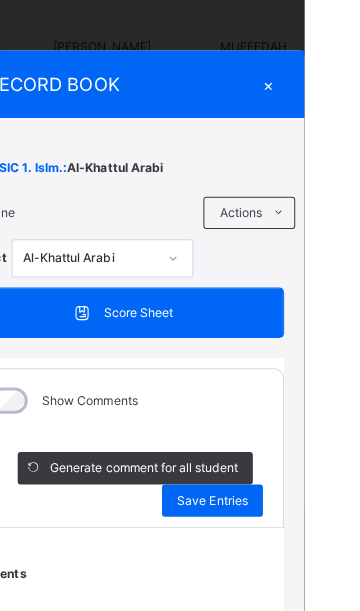 click on "RECORD BOOK ×" at bounding box center (180, 83) 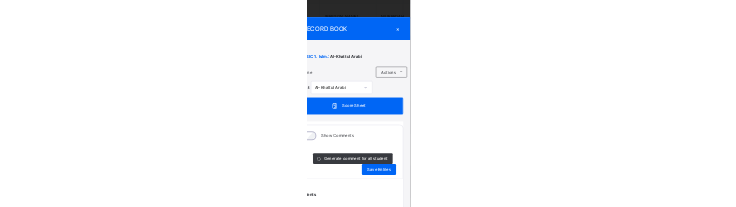 scroll, scrollTop: 829, scrollLeft: 0, axis: vertical 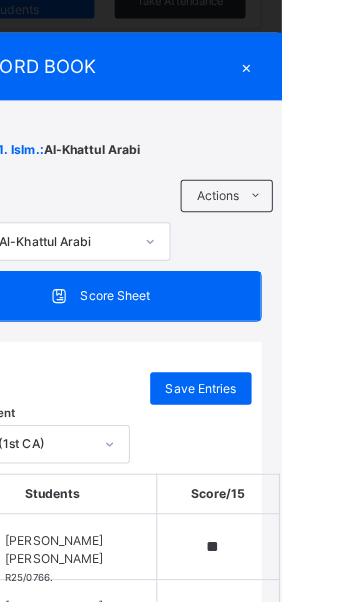click on "×" at bounding box center (325, 83) 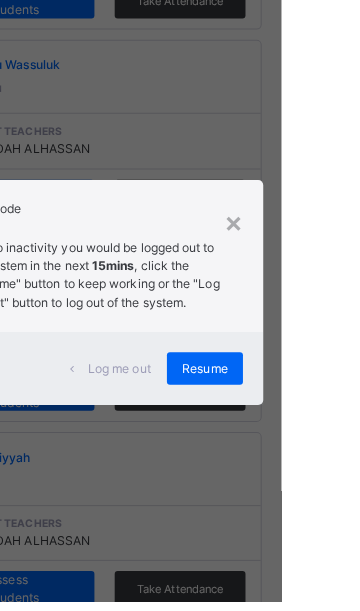 scroll, scrollTop: 720, scrollLeft: 0, axis: vertical 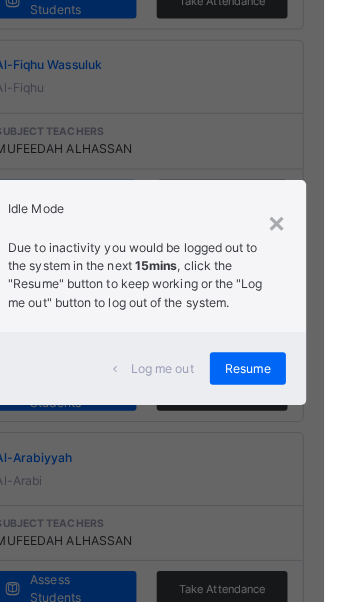 click on "×" at bounding box center (312, 236) 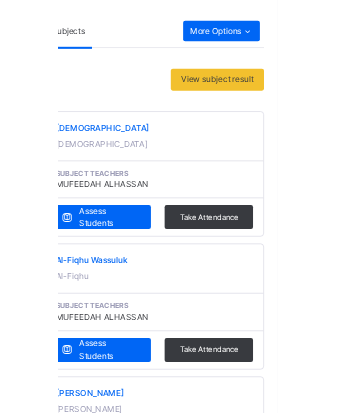 scroll, scrollTop: 419, scrollLeft: 0, axis: vertical 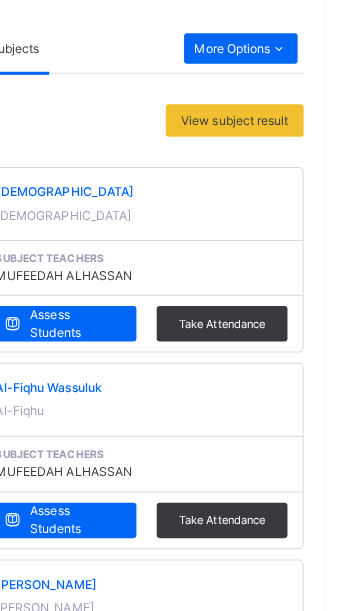 click on "View subject result" at bounding box center [272, 119] 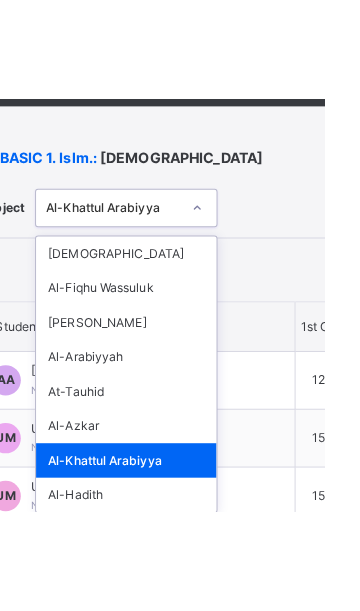 scroll, scrollTop: 118, scrollLeft: 0, axis: vertical 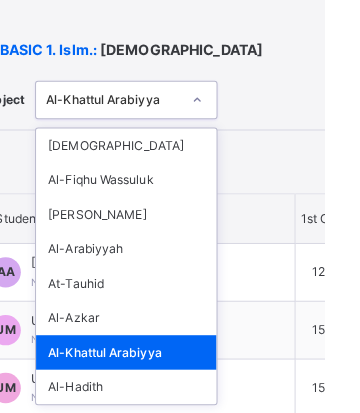 click on "Al-Azkar" at bounding box center (165, 314) 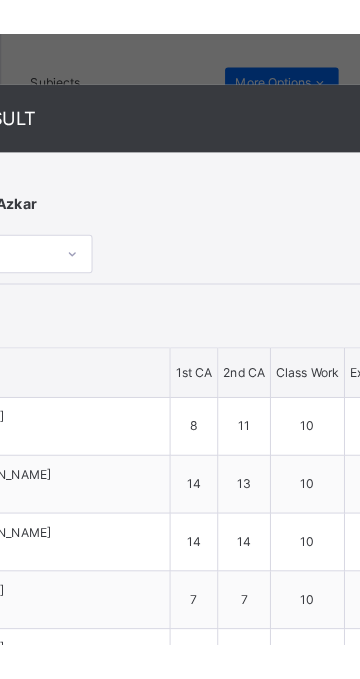 scroll, scrollTop: 0, scrollLeft: 317, axis: horizontal 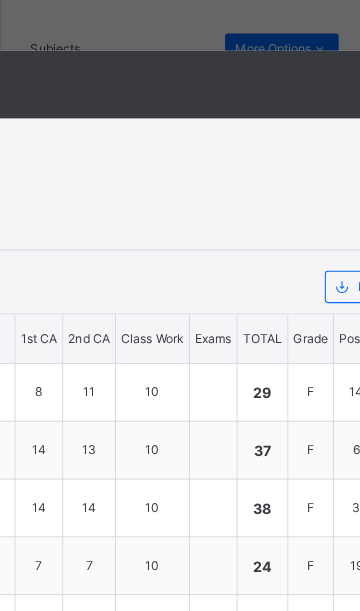click on "×" at bounding box center (441, 83) 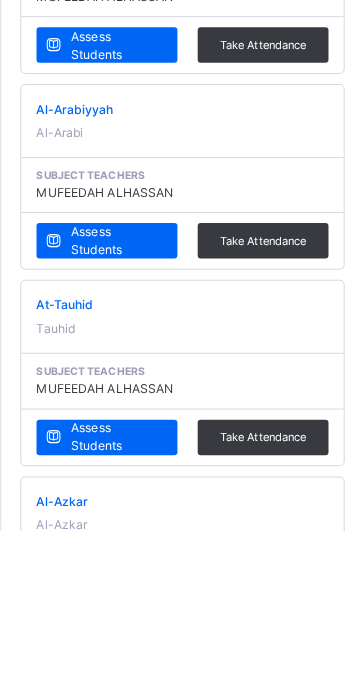 scroll, scrollTop: 939, scrollLeft: 0, axis: vertical 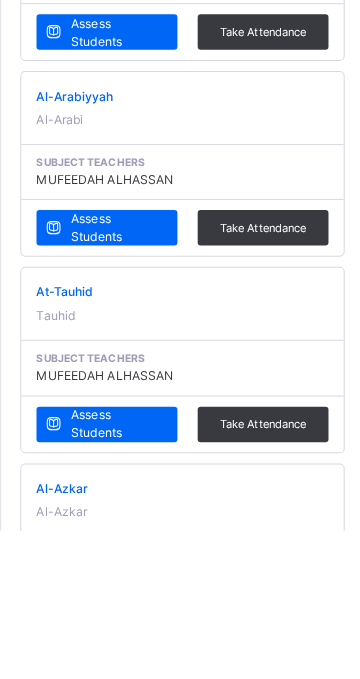 click on "Assess Students" at bounding box center [115, 767] 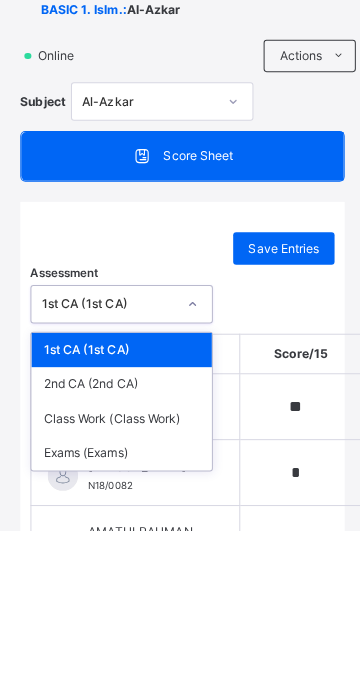 click on "Class Work (Class Work)" at bounding box center [120, 569] 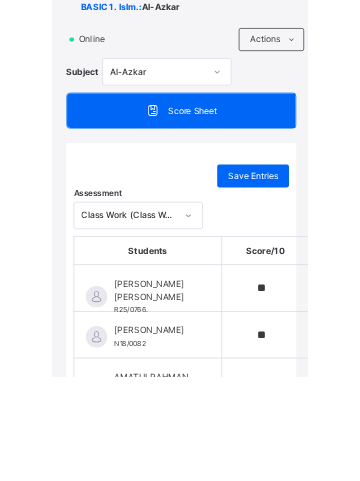 scroll, scrollTop: 984, scrollLeft: 0, axis: vertical 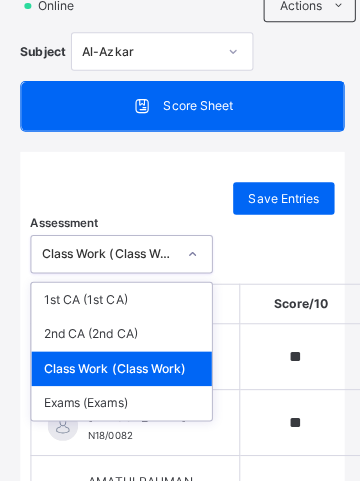 click on "Exams (Exams)" at bounding box center (120, 398) 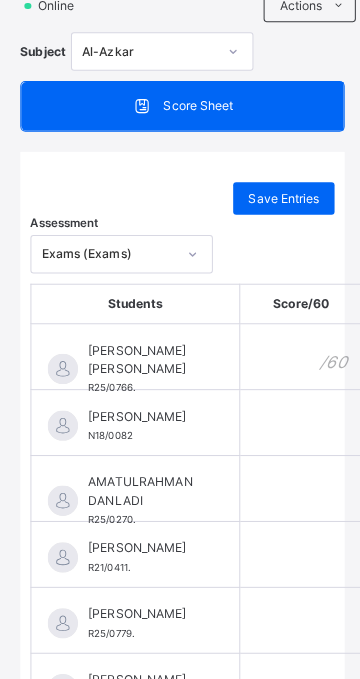 click at bounding box center (297, 352) 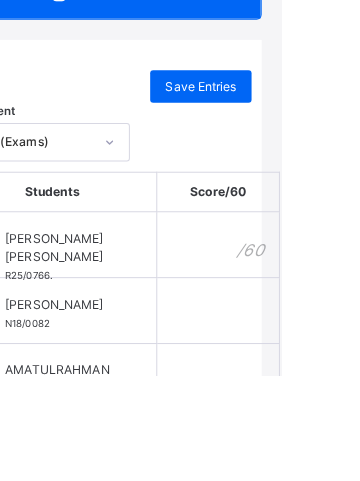 scroll, scrollTop: 987, scrollLeft: 0, axis: vertical 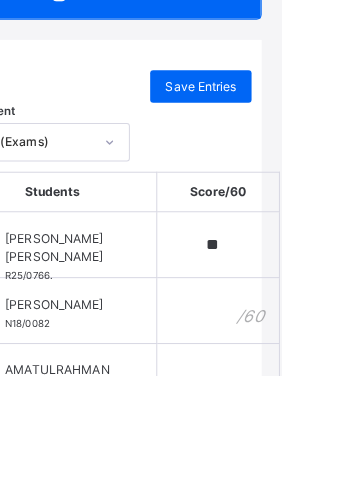 click at bounding box center [297, 417] 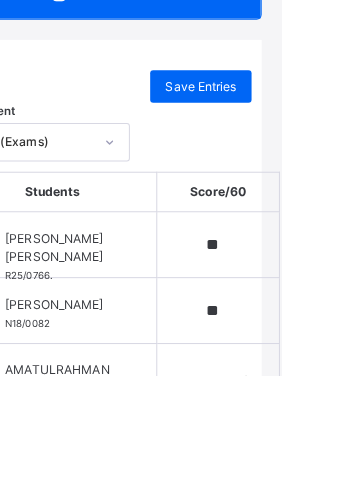 click at bounding box center (297, 482) 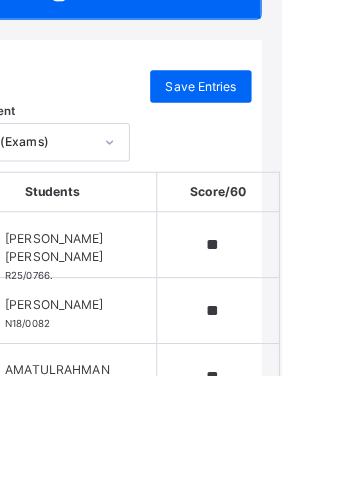 click at bounding box center (297, 547) 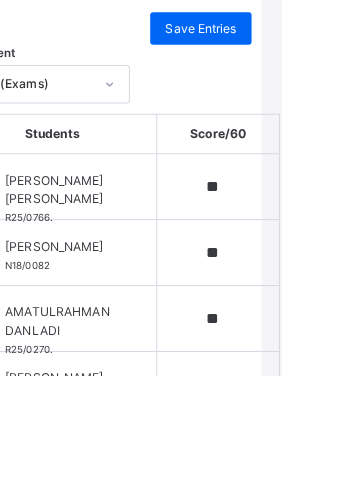 scroll, scrollTop: 987, scrollLeft: 0, axis: vertical 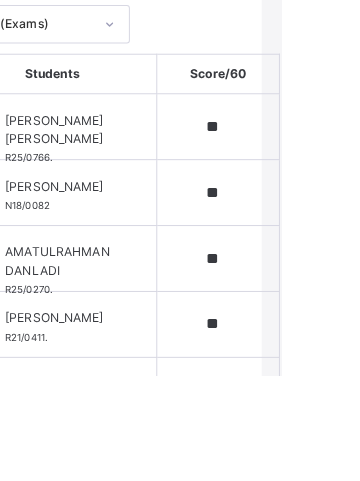 click at bounding box center (297, 495) 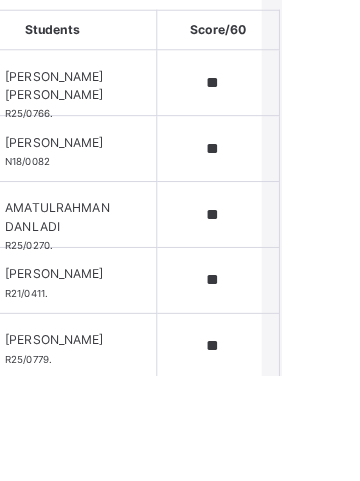 scroll, scrollTop: 384, scrollLeft: 0, axis: vertical 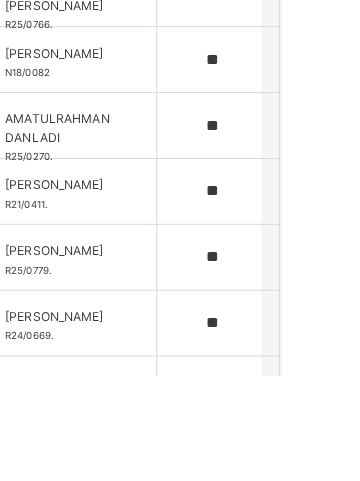 click at bounding box center (297, 494) 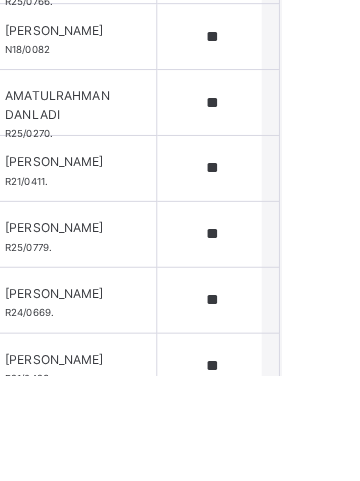 click at bounding box center [297, 537] 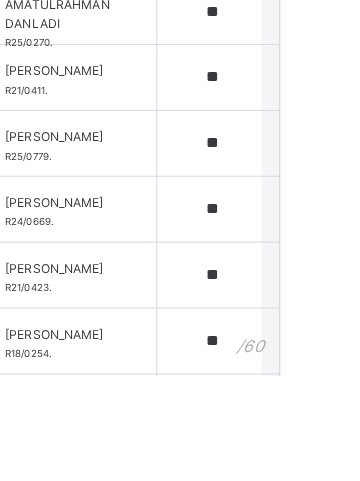 scroll, scrollTop: 569, scrollLeft: 0, axis: vertical 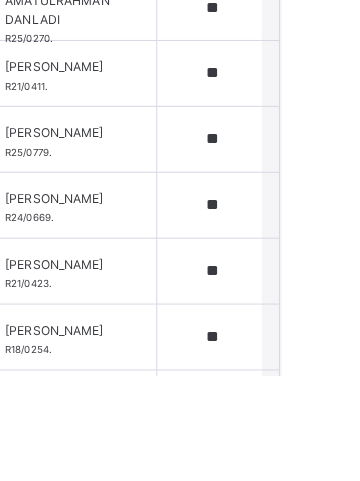 click at bounding box center [297, 508] 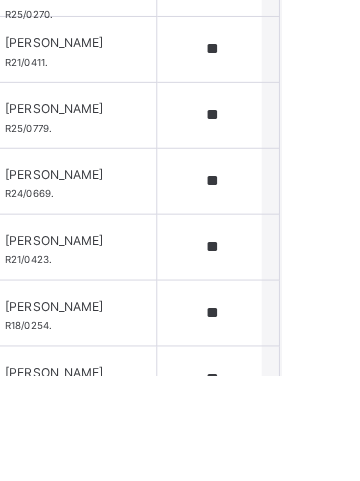 scroll, scrollTop: 987, scrollLeft: 0, axis: vertical 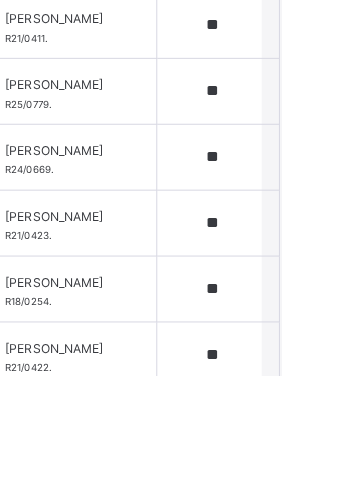 click at bounding box center (297, 526) 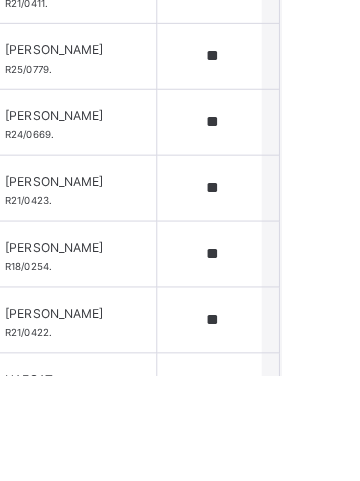 scroll, scrollTop: 680, scrollLeft: 0, axis: vertical 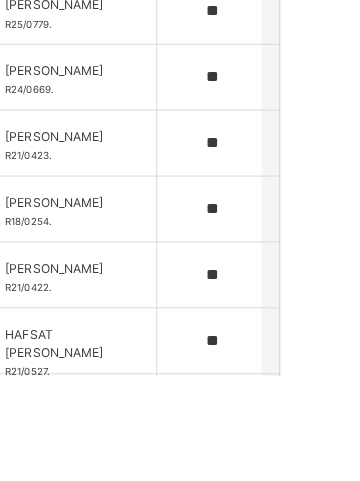 click at bounding box center [297, 512] 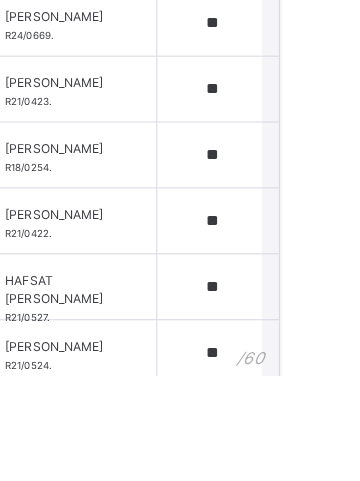 scroll, scrollTop: 987, scrollLeft: 0, axis: vertical 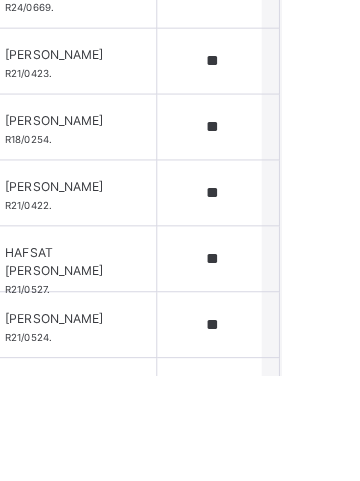 click at bounding box center (297, 496) 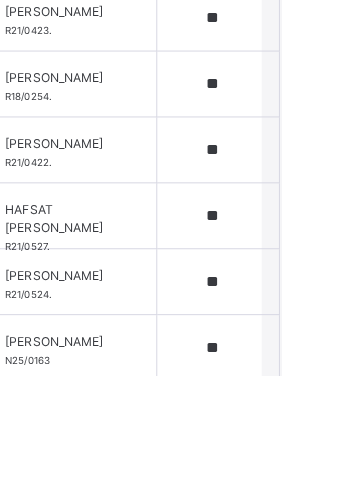 scroll, scrollTop: 862, scrollLeft: 0, axis: vertical 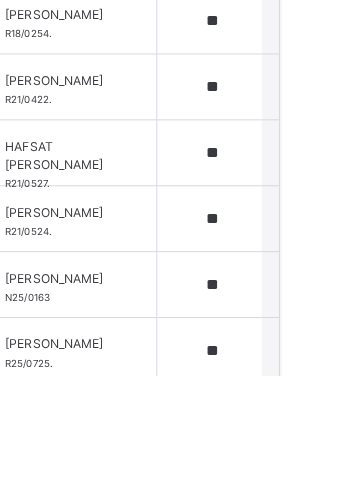 click at bounding box center [297, 521] 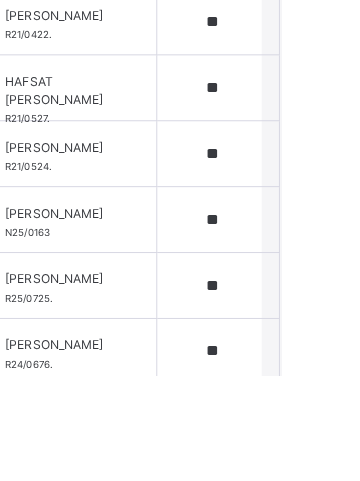 click at bounding box center [297, 522] 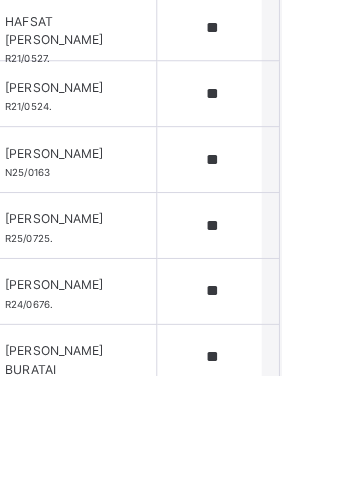 click at bounding box center (297, 528) 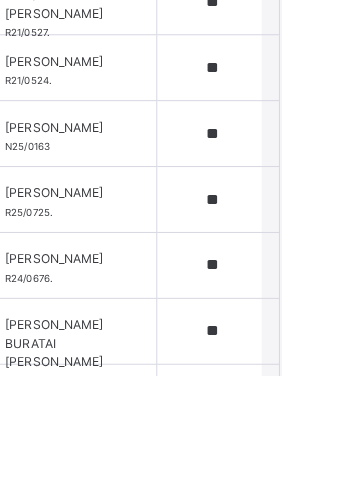 scroll, scrollTop: 1040, scrollLeft: 0, axis: vertical 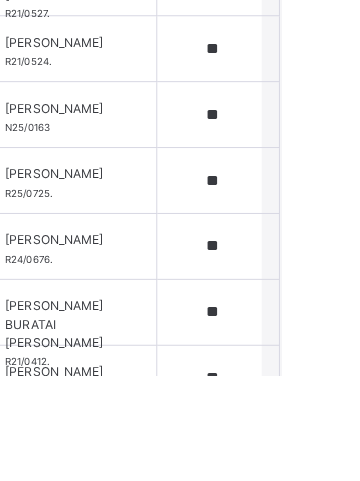 click at bounding box center [297, 549] 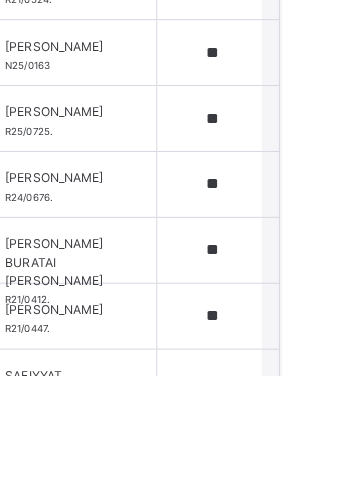 click at bounding box center (297, 552) 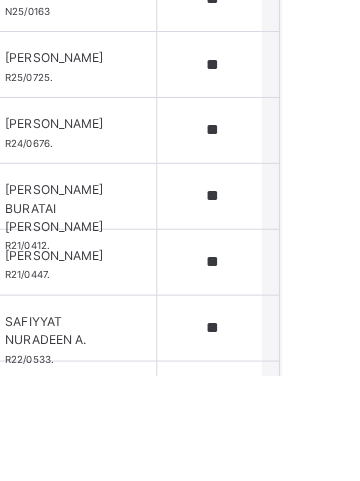 click at bounding box center (297, 564) 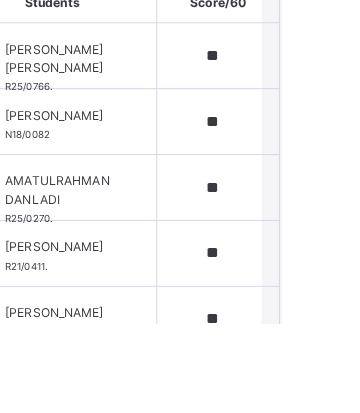 click on "**" at bounding box center (297, 474) 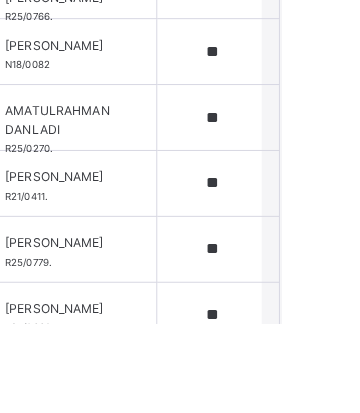 click on "**" at bounding box center (297, 470) 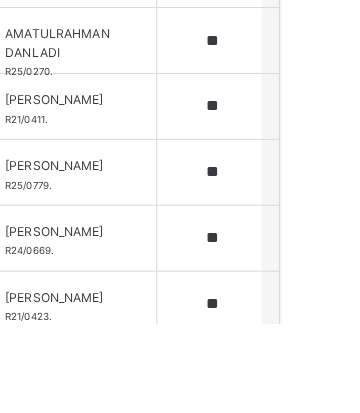 click on "**" at bounding box center [297, 459] 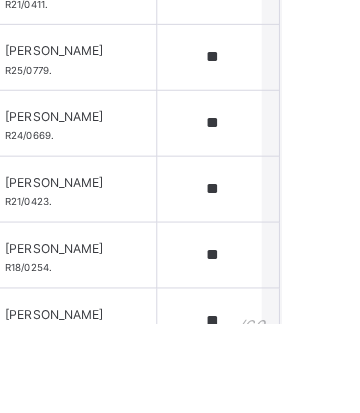 click on "**" at bounding box center (297, 411) 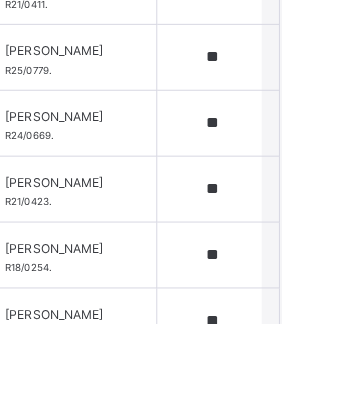 click on "**" at bounding box center (297, 476) 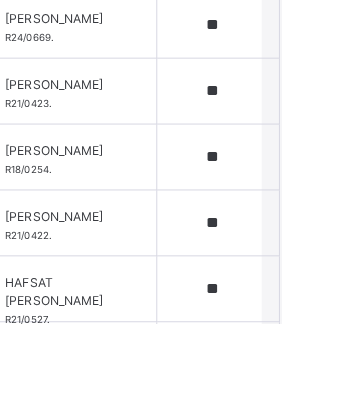 click on "**" at bounding box center [297, 444] 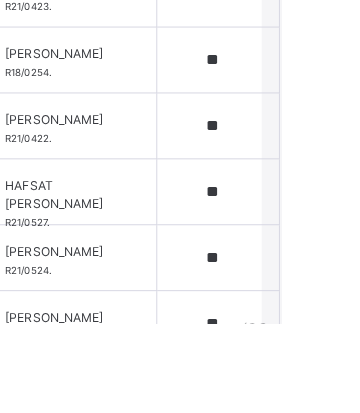 click on "**" at bounding box center (297, 413) 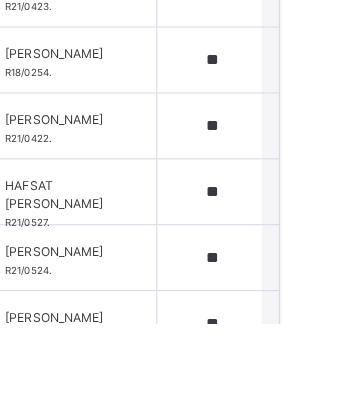 click on "**" at bounding box center [297, 478] 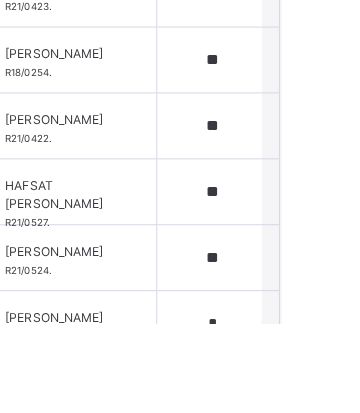 scroll, scrollTop: 757, scrollLeft: 0, axis: vertical 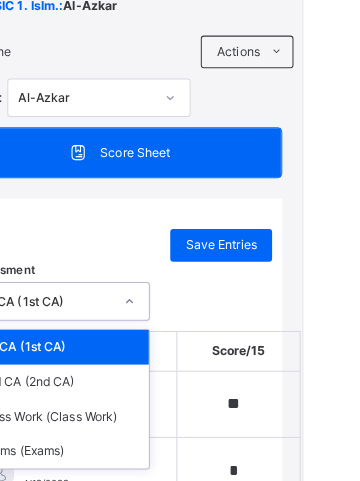 click on "Exams (Exams)" at bounding box center (120, 450) 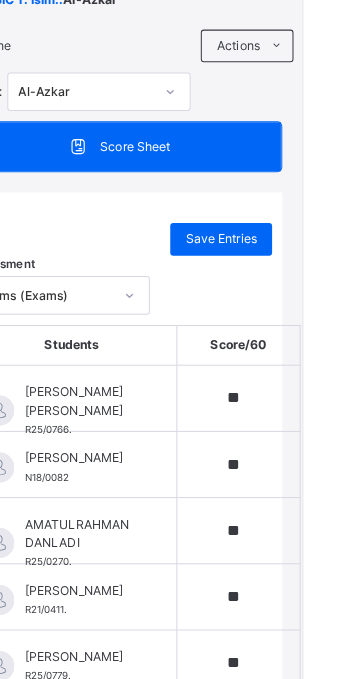 scroll, scrollTop: 1078, scrollLeft: 0, axis: vertical 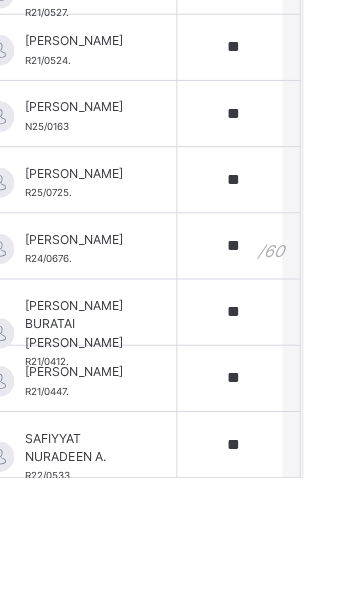 click on "**" at bounding box center [297, 384] 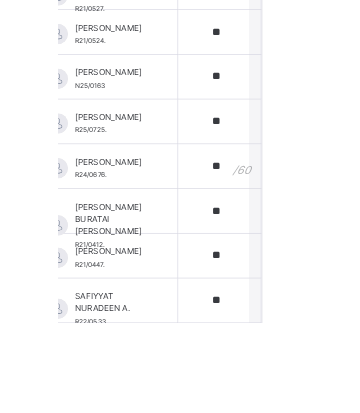 scroll, scrollTop: 939, scrollLeft: 0, axis: vertical 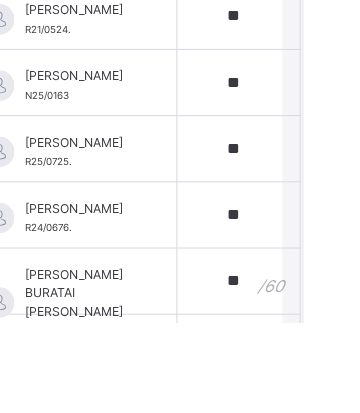 click on "**" at bounding box center [297, 372] 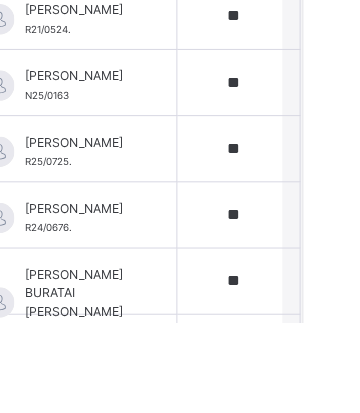 click on "**" at bounding box center [297, 437] 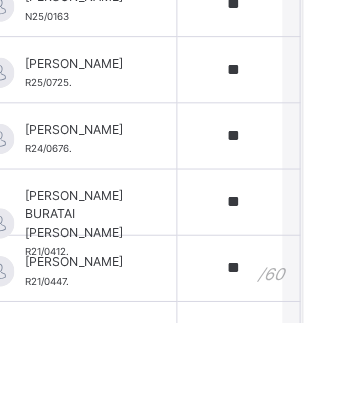 scroll, scrollTop: 1178, scrollLeft: 0, axis: vertical 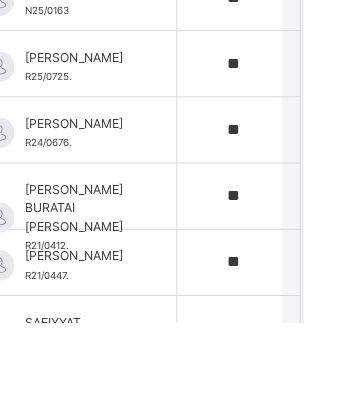 click on "**" at bounding box center [297, 419] 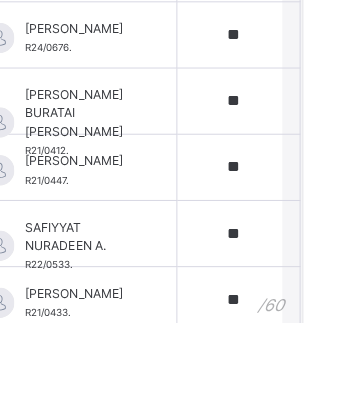 scroll, scrollTop: 1272, scrollLeft: 0, axis: vertical 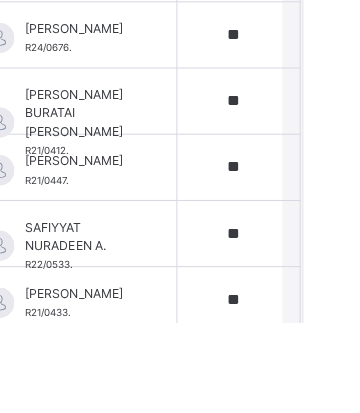 click on "**" at bounding box center (297, 455) 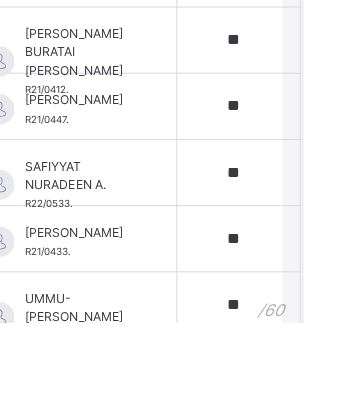 scroll, scrollTop: 1337, scrollLeft: 0, axis: vertical 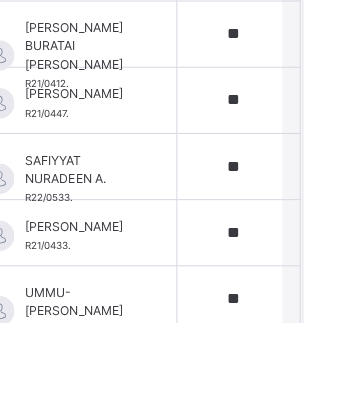 click at bounding box center [297, 455] 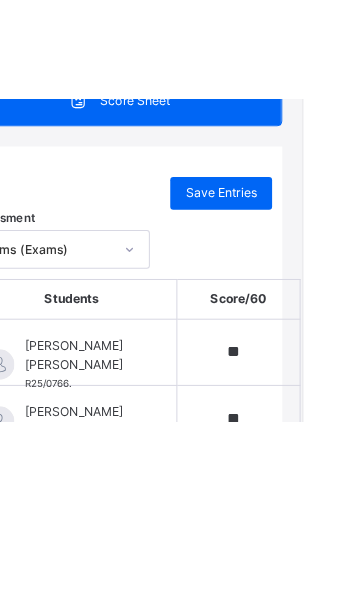 scroll, scrollTop: 211, scrollLeft: 0, axis: vertical 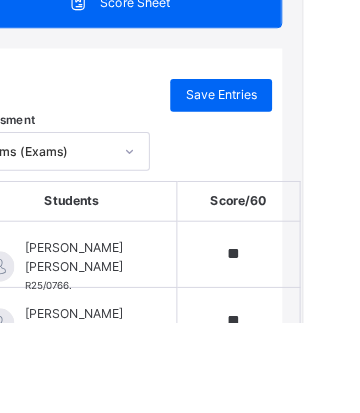 click on "Save Entries" at bounding box center [280, 190] 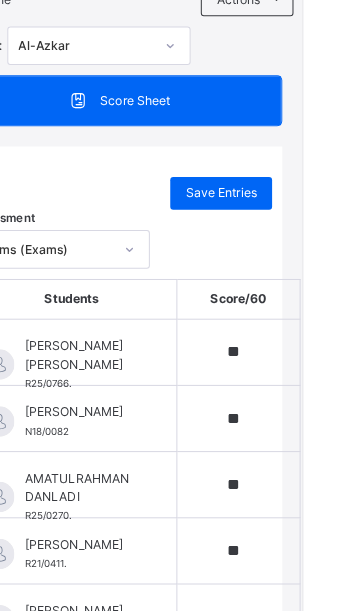 scroll, scrollTop: 0, scrollLeft: 0, axis: both 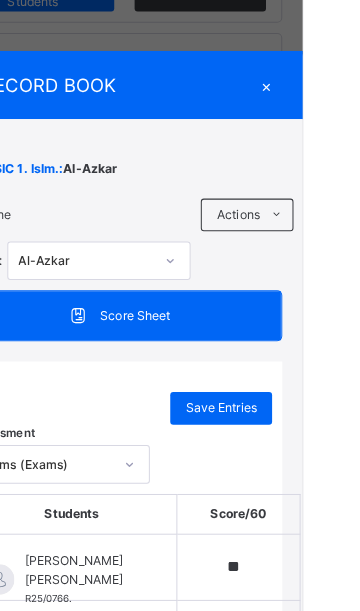 click on "×" at bounding box center [325, 83] 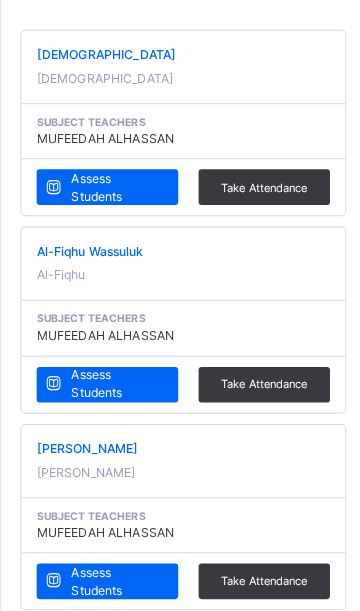 scroll, scrollTop: 410, scrollLeft: 0, axis: vertical 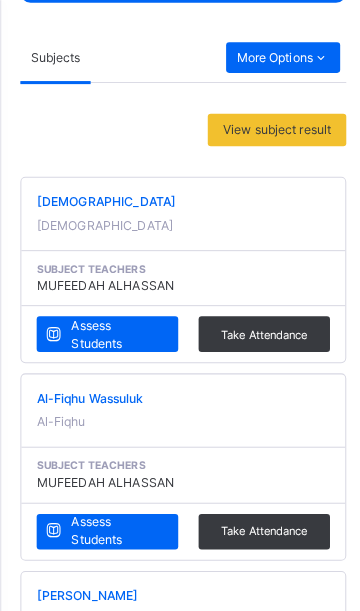 click on "View subject result" at bounding box center (272, 128) 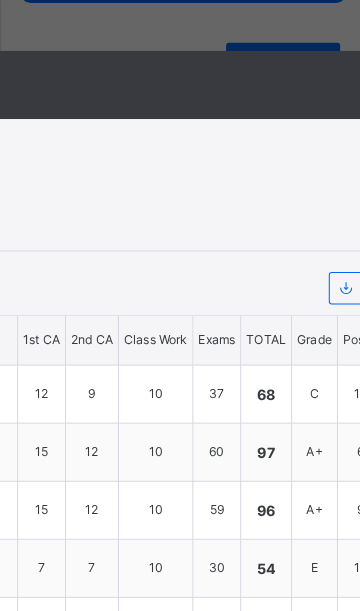 scroll, scrollTop: 0, scrollLeft: 317, axis: horizontal 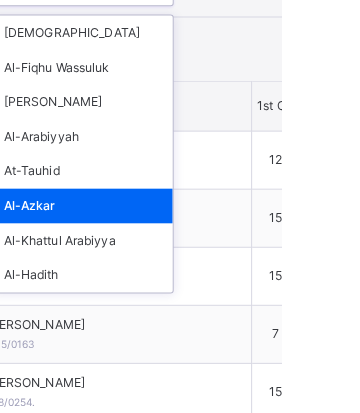 click on "Al-Khattul Arabiyya" at bounding box center [165, 236] 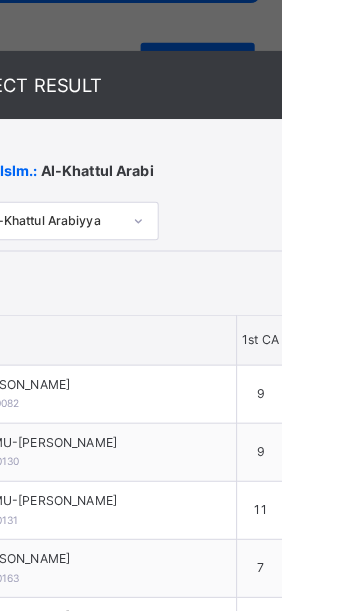 scroll, scrollTop: 0, scrollLeft: 0, axis: both 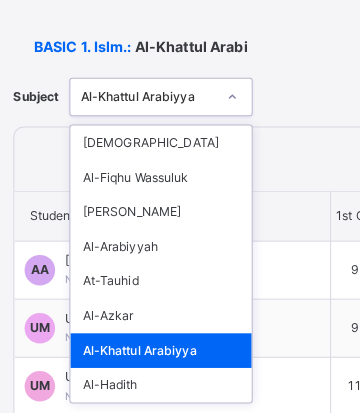 click on "[PERSON_NAME]" at bounding box center (165, 208) 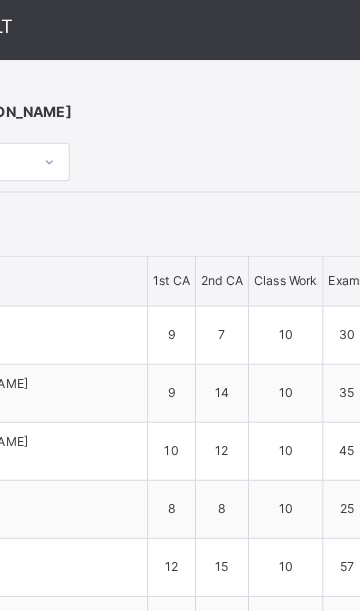 scroll, scrollTop: 58, scrollLeft: 317, axis: both 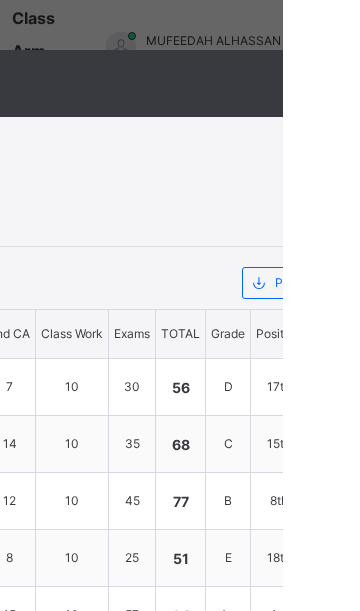 click on "×" at bounding box center [441, 83] 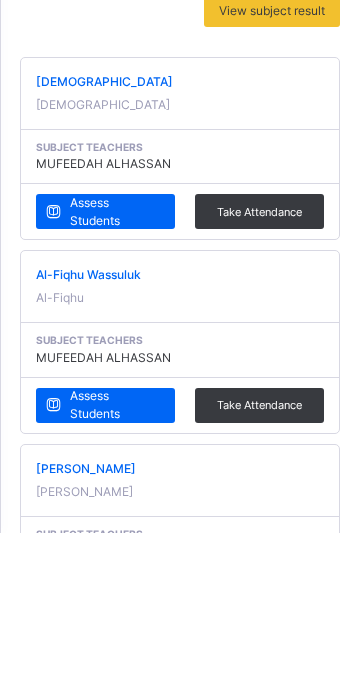scroll, scrollTop: 430, scrollLeft: 0, axis: vertical 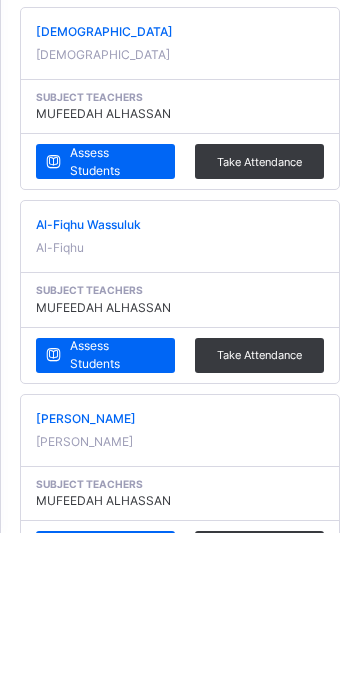 click at bounding box center (53, 695) 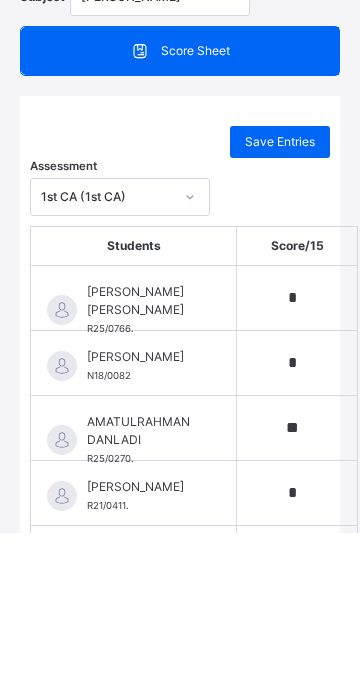 scroll, scrollTop: 151, scrollLeft: 0, axis: vertical 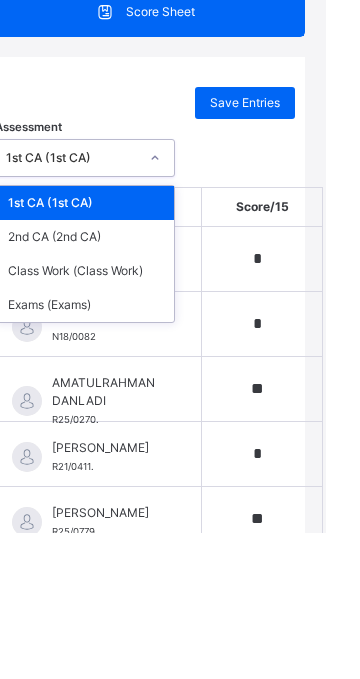 click on "1st CA (1st CA)" at bounding box center (120, 350) 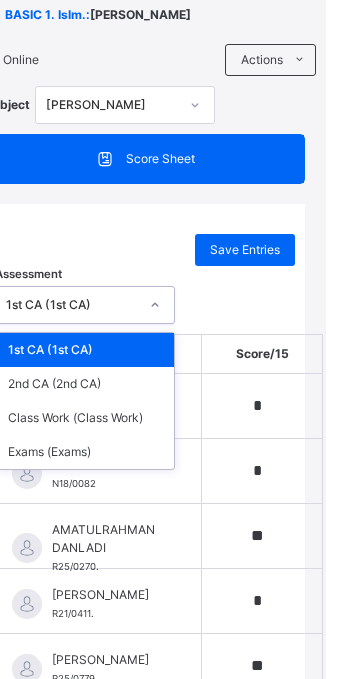 click on "2nd CA (2nd CA)" at bounding box center [120, 384] 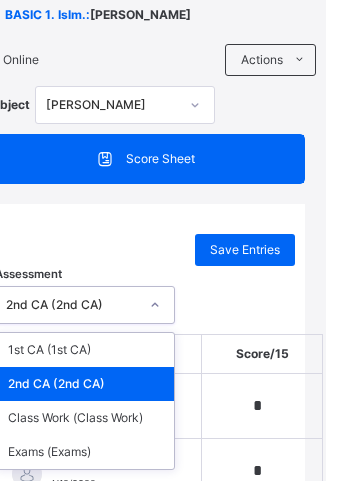click on "Exams (Exams)" at bounding box center [120, 452] 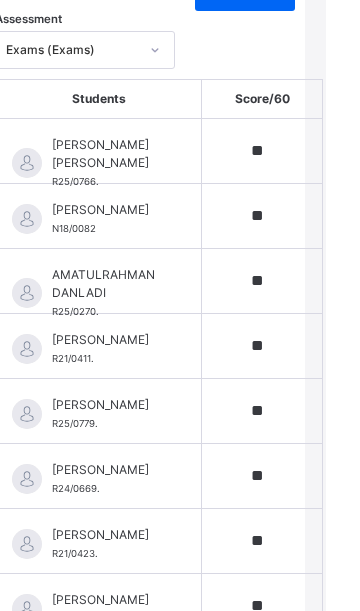 scroll, scrollTop: 412, scrollLeft: 0, axis: vertical 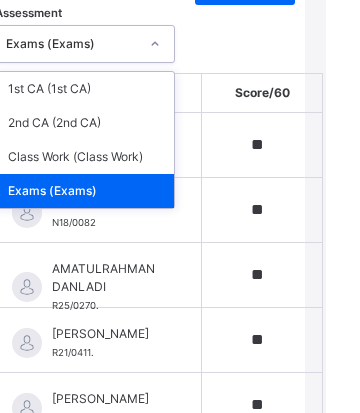 click on "Class Work (Class Work)" at bounding box center [120, 157] 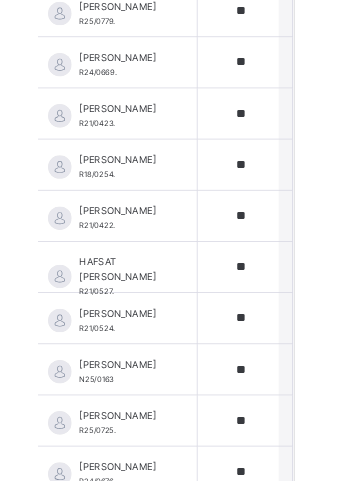 scroll, scrollTop: 805, scrollLeft: 0, axis: vertical 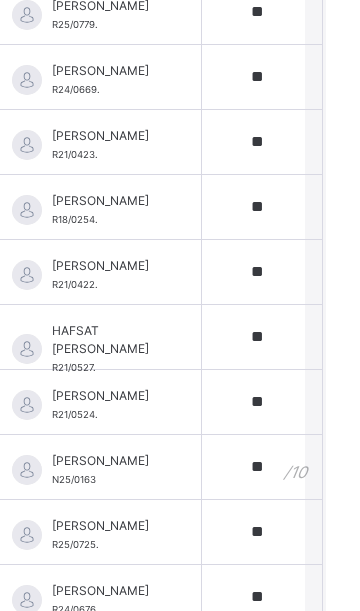 click on "**" at bounding box center [297, 467] 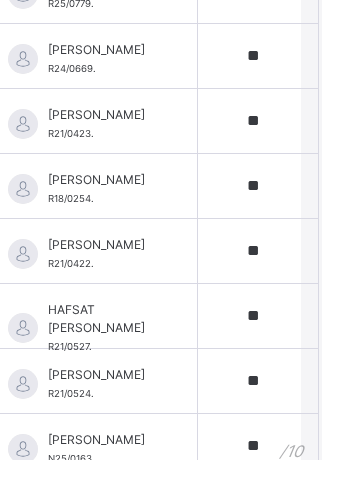 scroll, scrollTop: 932, scrollLeft: 0, axis: vertical 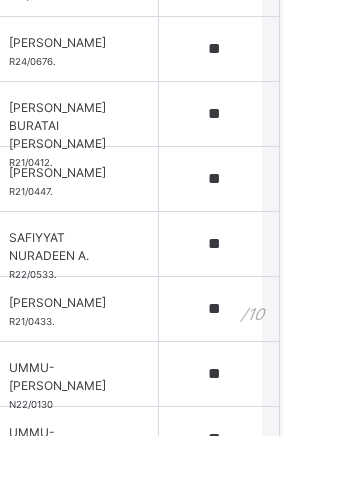 click on "**" at bounding box center [297, 354] 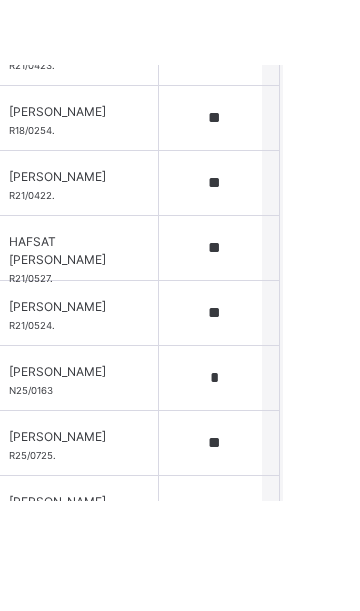 scroll, scrollTop: 0, scrollLeft: 0, axis: both 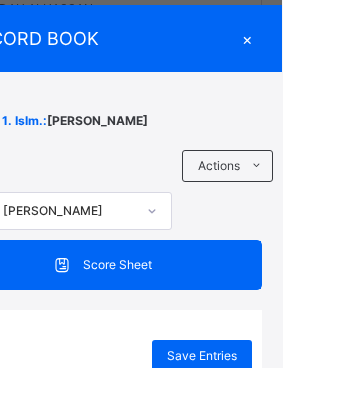 click on "Save Entries" at bounding box center [280, 401] 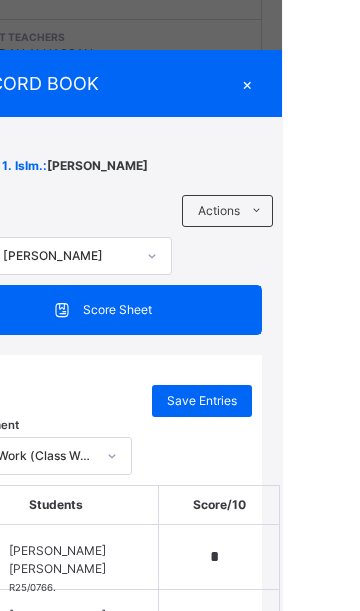click on "×" at bounding box center (325, 83) 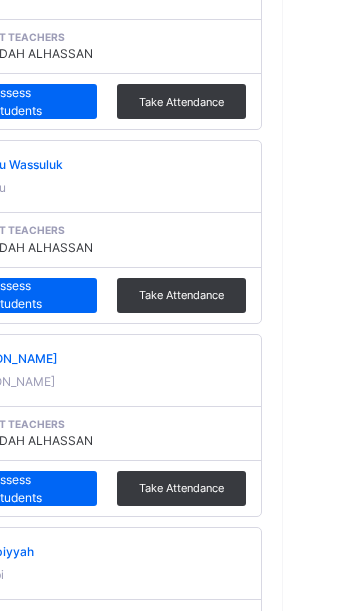 click on "Back  / BASIC 1. [GEOGRAPHIC_DATA]. BASIC 1. [GEOGRAPHIC_DATA]. BASIC ONE Islm Third Term [DATE]-[DATE] Class Members Subjects Results Skills Attendance Timetable Form Teacher Subjects More Options   View subject profile AL-ANSAR ACADEMY Date: [DATE] 7:03:32 am Class Members Class:  BASIC 1. [GEOGRAPHIC_DATA]. Total no. of Students:  20 Term:  Third Term Session:  [DATE]-[DATE] S/NO Admission No. Last Name First Name Other Name 1 R25/0766. [PERSON_NAME] 2 N18/0082 [PERSON_NAME] 3 R25/0270. DANLADI AMATULRAHMAN 4 R21/0411. SAMBO [PERSON_NAME] 5 R25/0779. [PERSON_NAME]  6 R24/0669. [PERSON_NAME]  7 R21/0423. [PERSON_NAME] 8 R18/0254. [PERSON_NAME] 9 R21/0422. GAGA [PERSON_NAME] 10 R21/0527. YAKUBU [PERSON_NAME] 11 R21/0524. [PERSON_NAME] 12 N25/0163 [PERSON_NAME] 13 R25/0725. [PERSON_NAME]  [PERSON_NAME] 14 R24/0676. [PERSON_NAME] KAWU 15 R21/0412. [PERSON_NAME] 16 R21/0447. [PERSON_NAME] 17 R22/0533. A. SAFIYYAT NURADEEN 18 R21/0433. [PERSON_NAME] 19 N22/0130 MUHAMMED UMMU-AINAH 20 N22/0131 [PERSON_NAME]" at bounding box center (180, 503) 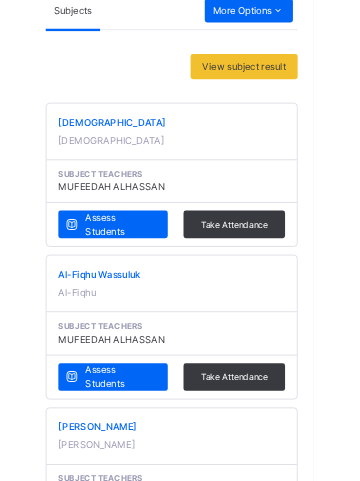 scroll, scrollTop: 451, scrollLeft: 0, axis: vertical 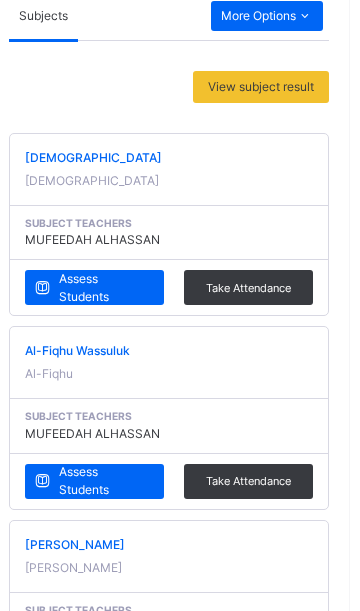 click on "Assess Students" at bounding box center [115, 481] 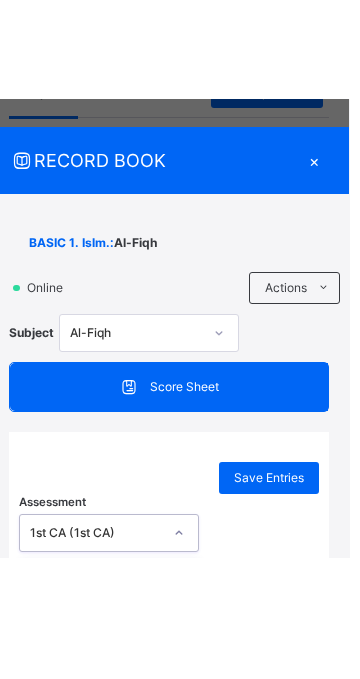 scroll, scrollTop: 188, scrollLeft: 0, axis: vertical 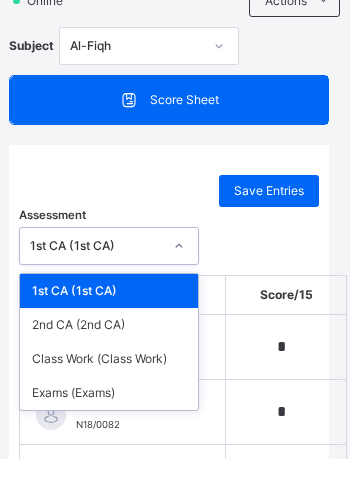 click on "Class Work (Class Work)" at bounding box center [120, 381] 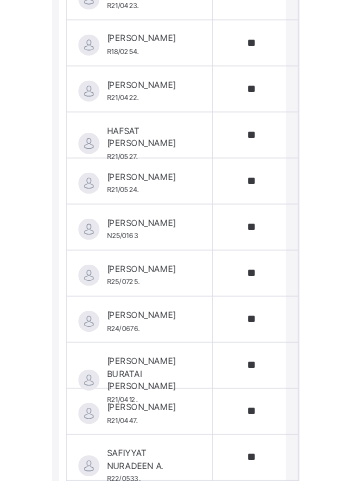 scroll, scrollTop: 952, scrollLeft: 0, axis: vertical 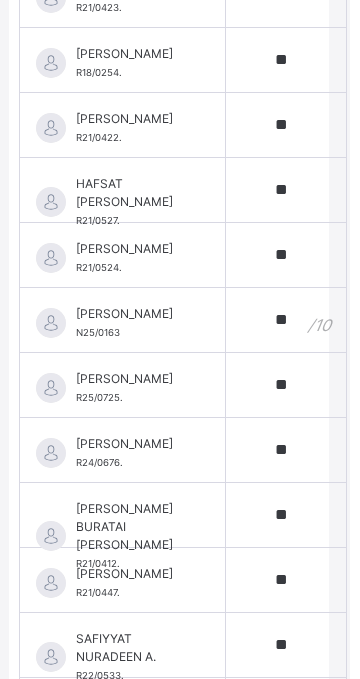 click on "**" at bounding box center [297, 320] 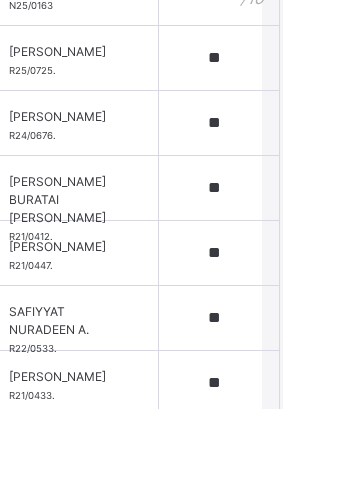scroll, scrollTop: 1217, scrollLeft: 0, axis: vertical 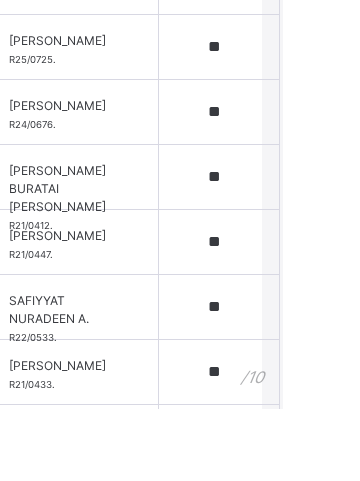 click on "**" at bounding box center [297, 445] 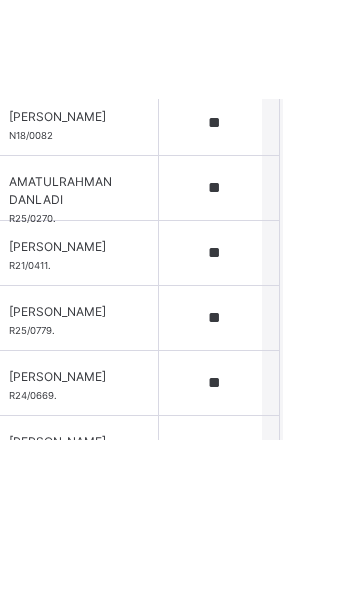 scroll, scrollTop: 99, scrollLeft: 0, axis: vertical 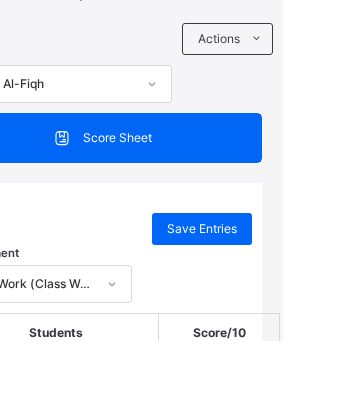 click on "Save Entries" at bounding box center (280, 302) 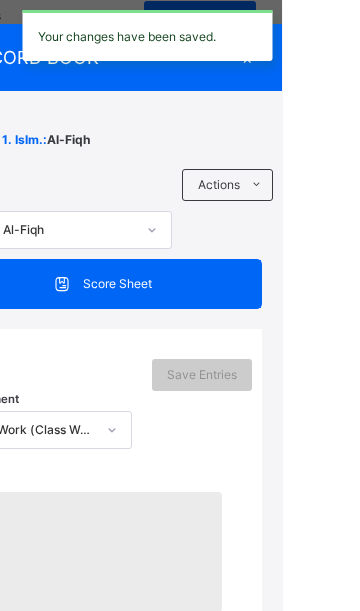 scroll, scrollTop: 0, scrollLeft: 0, axis: both 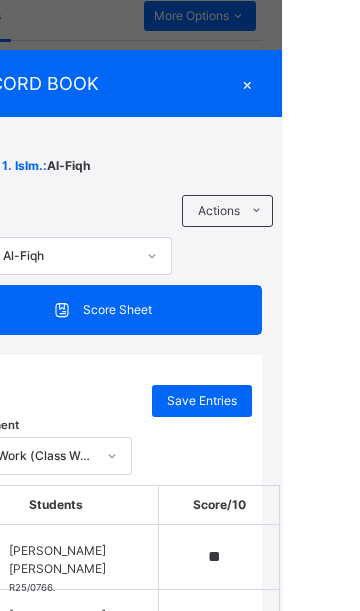 click on "×" at bounding box center (325, 83) 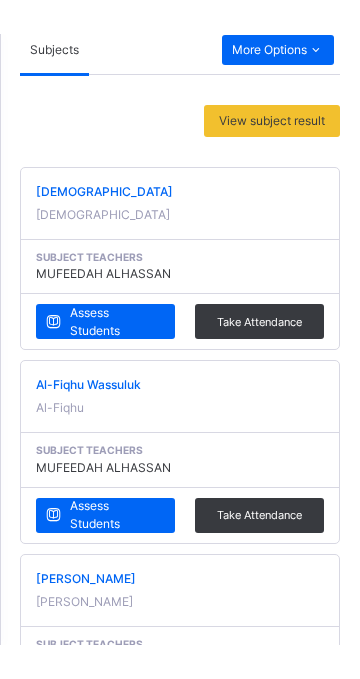 scroll, scrollTop: 480, scrollLeft: 0, axis: vertical 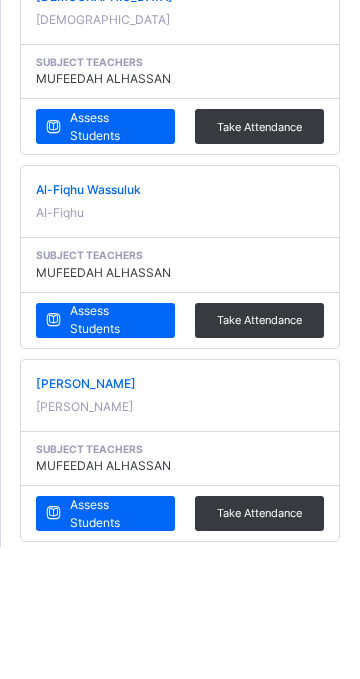 click on "Assess Students" at bounding box center (115, 646) 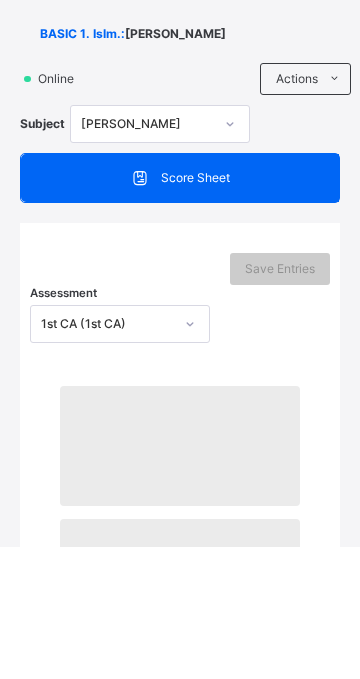 click on "×" at bounding box center [325, 83] 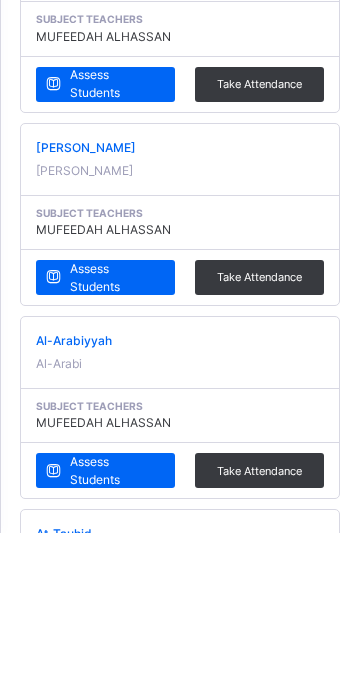 scroll, scrollTop: 706, scrollLeft: 0, axis: vertical 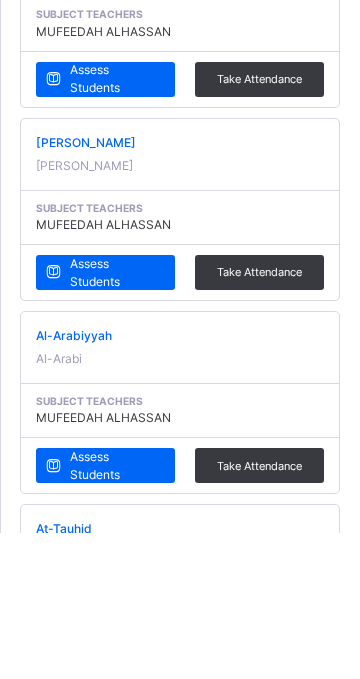click on "Assess Students" at bounding box center (115, 613) 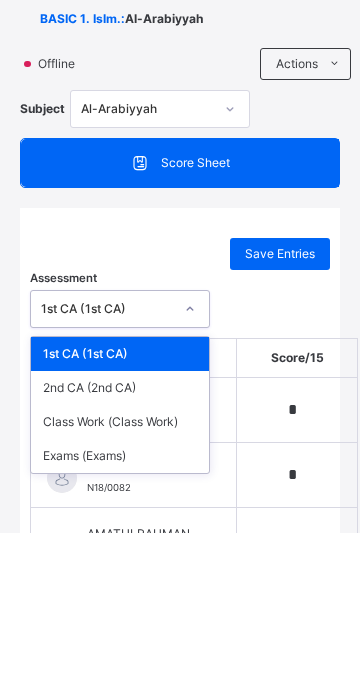 scroll, scrollTop: 749, scrollLeft: 0, axis: vertical 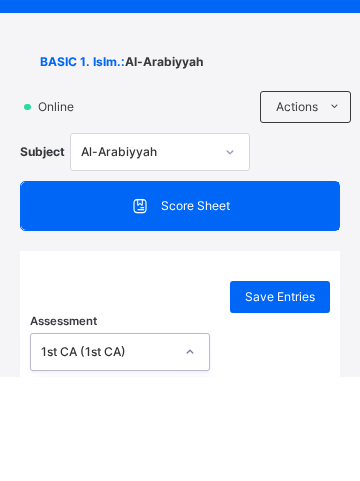 click on "Class Work (Class Work)" at bounding box center [120, 569] 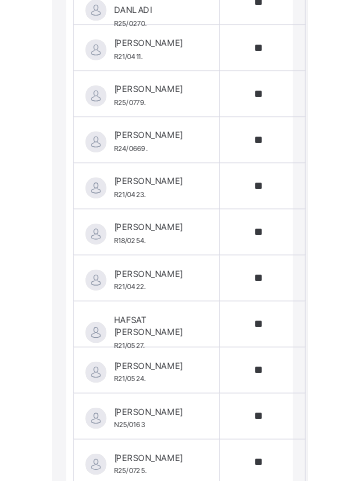 scroll, scrollTop: 814, scrollLeft: 0, axis: vertical 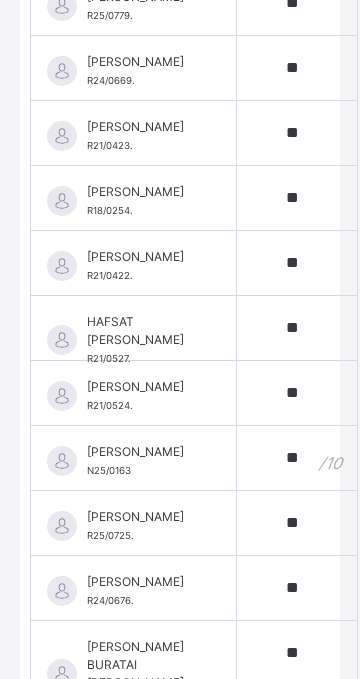 click on "**" at bounding box center [297, 458] 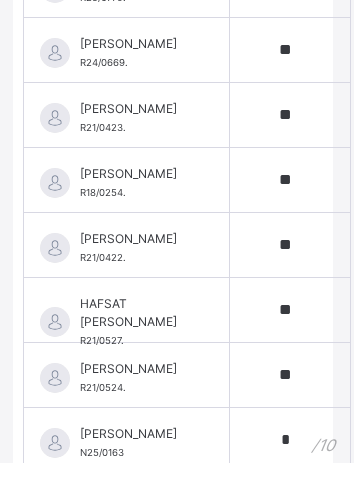 scroll, scrollTop: 856, scrollLeft: 0, axis: vertical 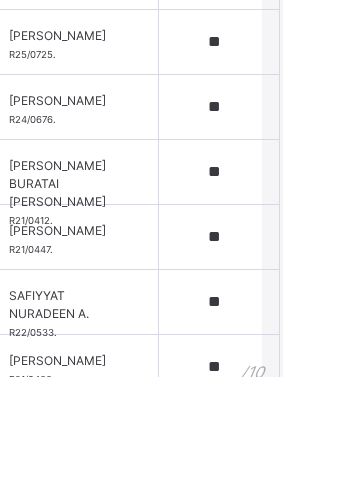 click on "**" at bounding box center (297, 471) 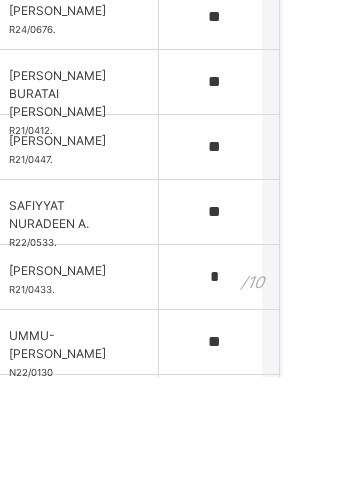 scroll, scrollTop: 1319, scrollLeft: 0, axis: vertical 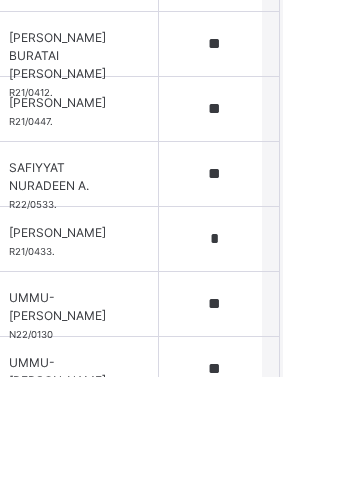 click on "Save Entries" at bounding box center [180, -918] 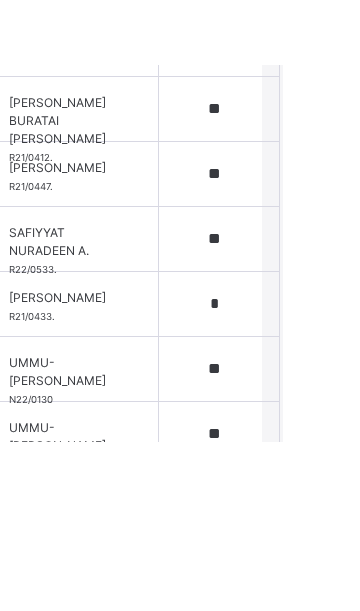 scroll, scrollTop: 871, scrollLeft: 0, axis: vertical 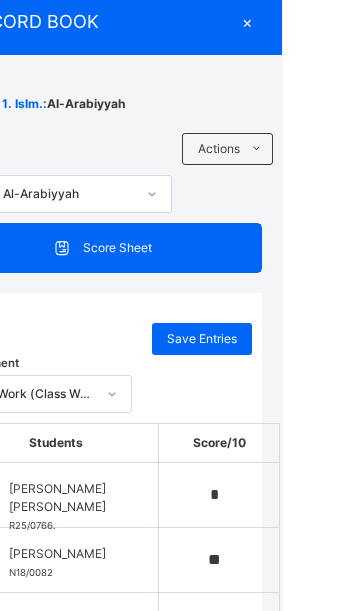 click on "Save Entries" at bounding box center (280, 339) 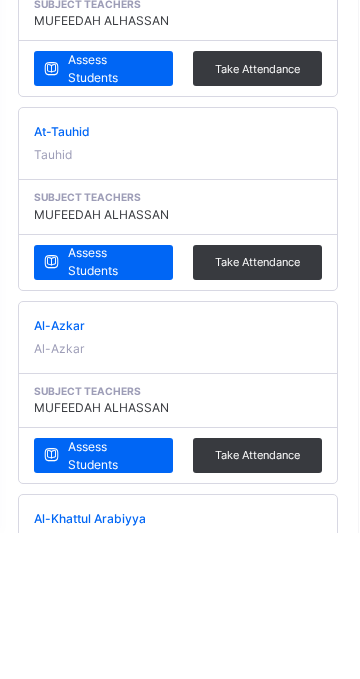 scroll, scrollTop: 1105, scrollLeft: 0, axis: vertical 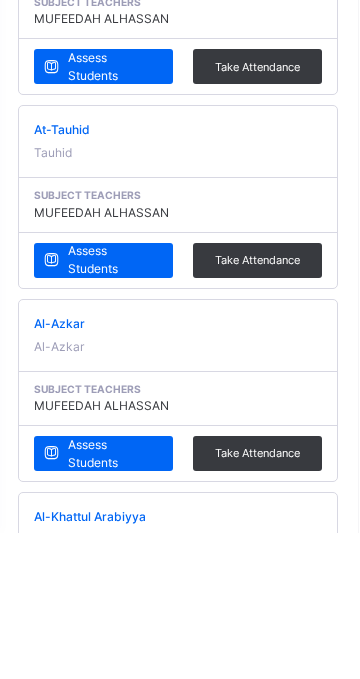 click on "Assess Students" at bounding box center [115, 407] 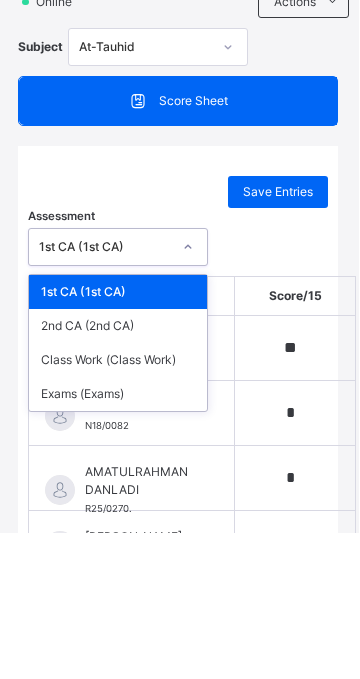 click on "2nd CA (2nd CA)" at bounding box center (120, 473) 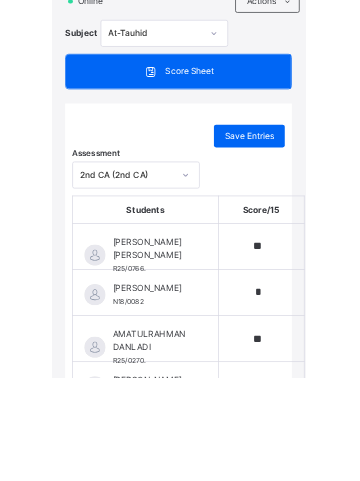 scroll, scrollTop: 1147, scrollLeft: 0, axis: vertical 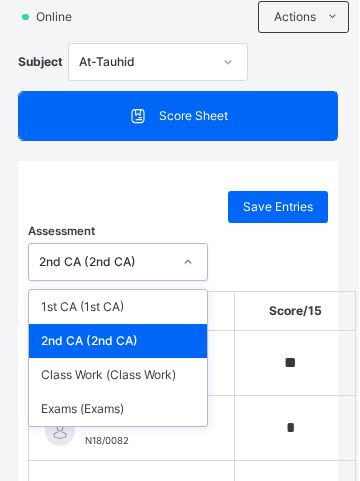 click on "Class Work (Class Work)" at bounding box center (120, 375) 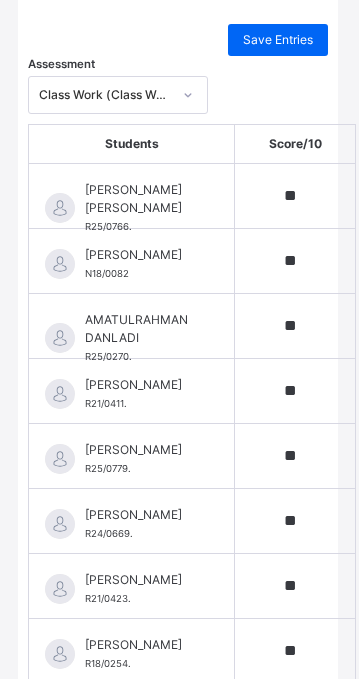 scroll, scrollTop: 365, scrollLeft: 0, axis: vertical 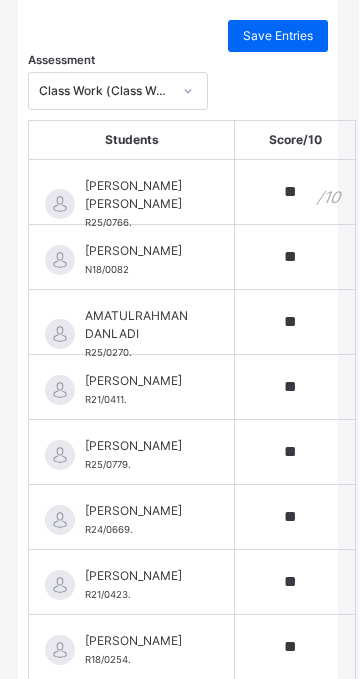 click on "**" at bounding box center (297, 192) 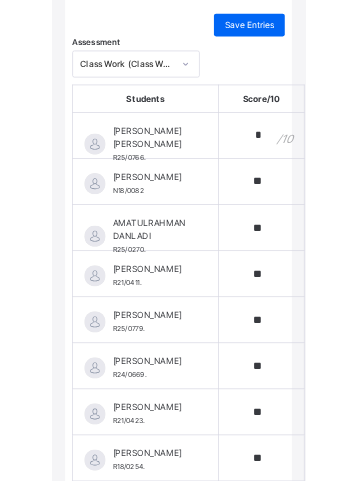 scroll, scrollTop: 1097, scrollLeft: 0, axis: vertical 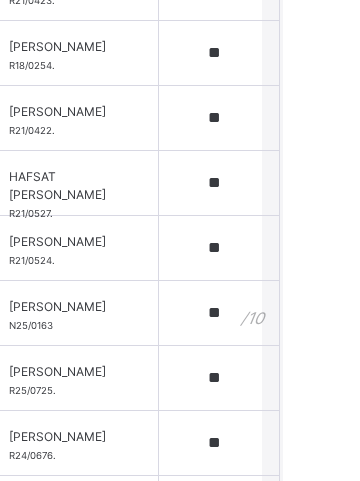 click on "**" at bounding box center (297, 313) 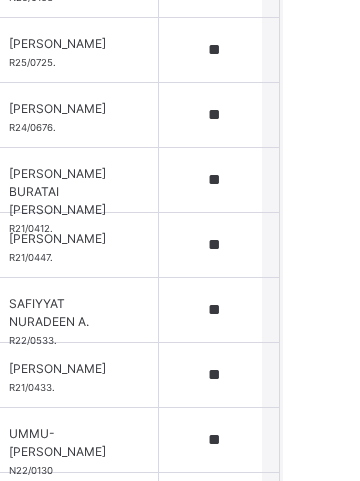 scroll, scrollTop: 1300, scrollLeft: 0, axis: vertical 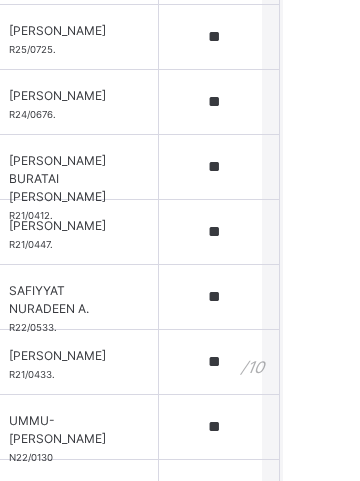 click on "**" at bounding box center [297, 362] 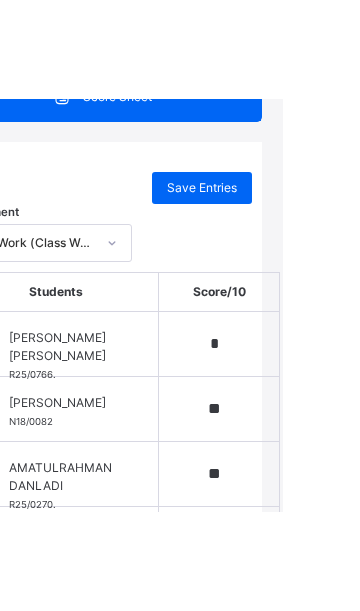 scroll, scrollTop: 288, scrollLeft: 0, axis: vertical 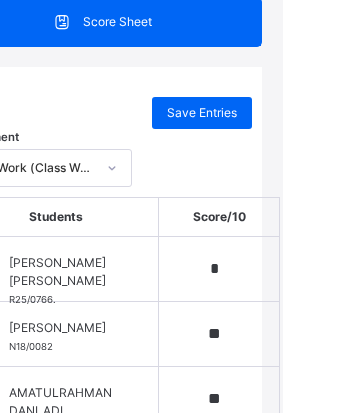 click on "Save Entries" at bounding box center [280, 113] 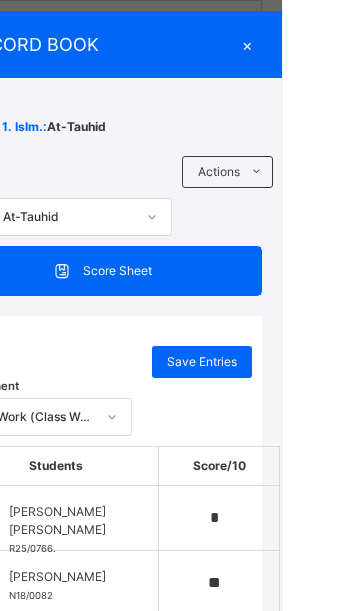 scroll, scrollTop: 0, scrollLeft: 0, axis: both 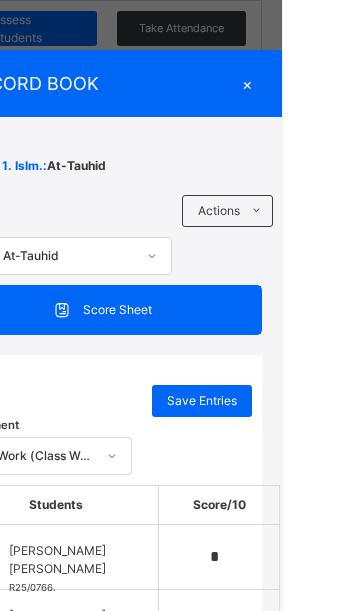 click on "×" at bounding box center (325, 83) 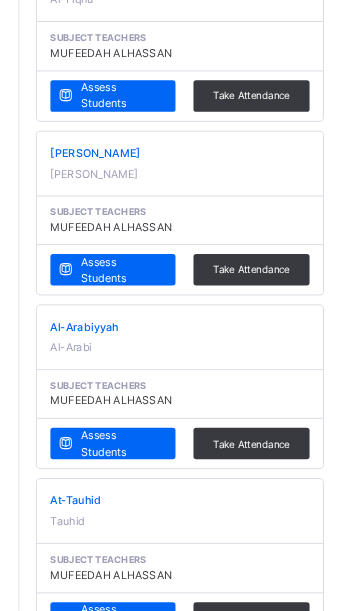 scroll, scrollTop: 0, scrollLeft: 0, axis: both 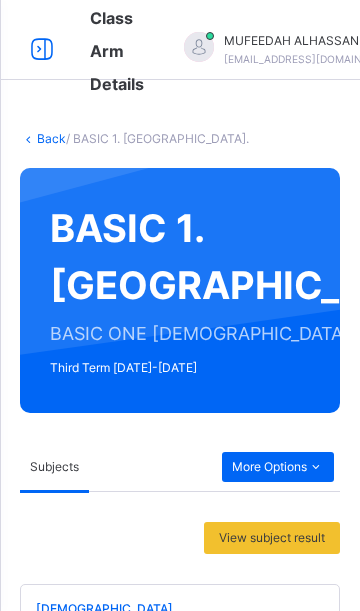 click on "More Options" at bounding box center (278, 467) 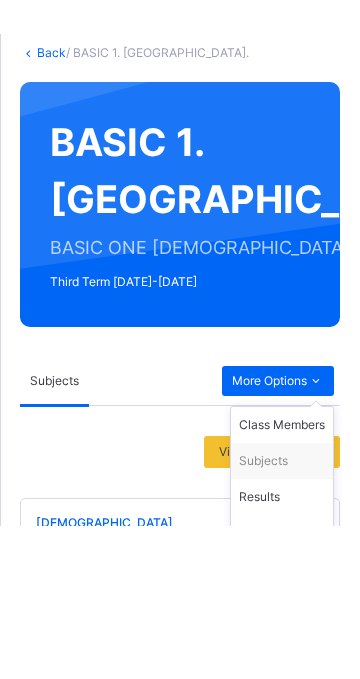 scroll, scrollTop: 22, scrollLeft: 0, axis: vertical 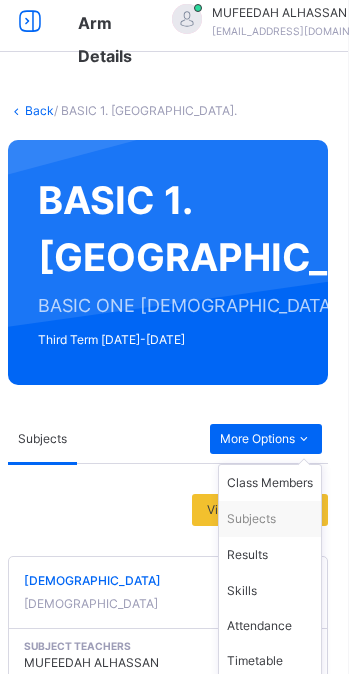 click on "Subjects" at bounding box center (282, 525) 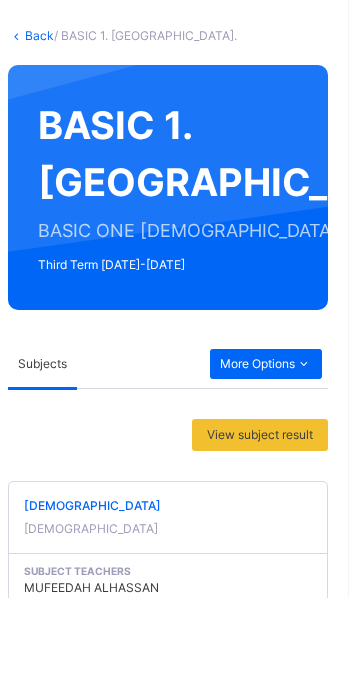 click on "More Options" at bounding box center [278, 445] 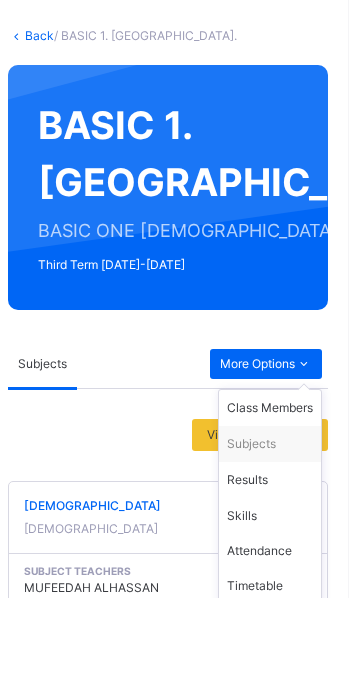 click on "Skills" at bounding box center [282, 597] 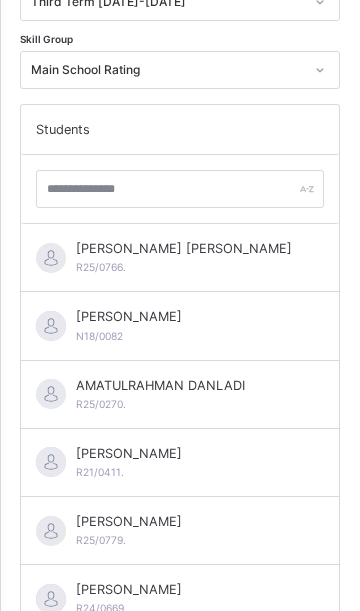 scroll, scrollTop: 552, scrollLeft: 0, axis: vertical 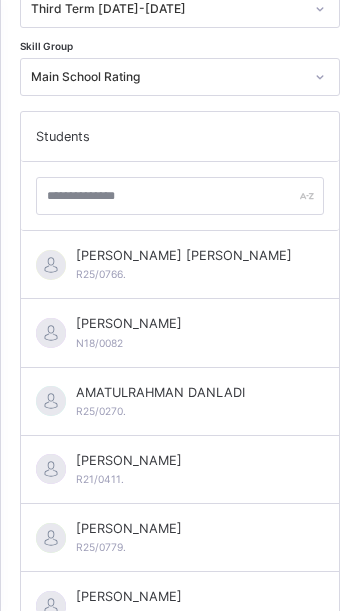 click on "R25/0766." at bounding box center (101, 274) 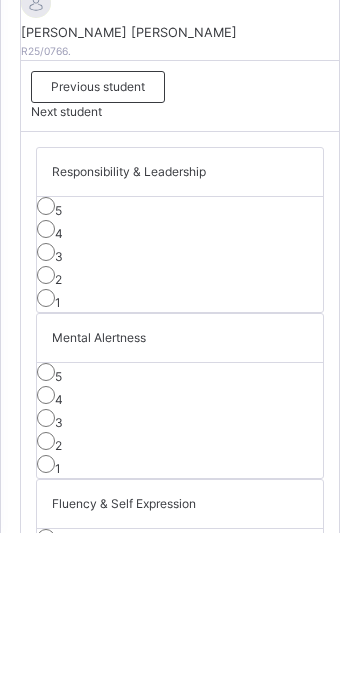 scroll, scrollTop: 548, scrollLeft: 0, axis: vertical 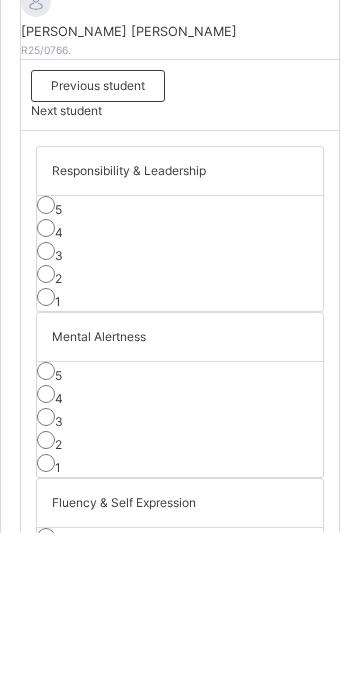 click on "3" at bounding box center [180, 732] 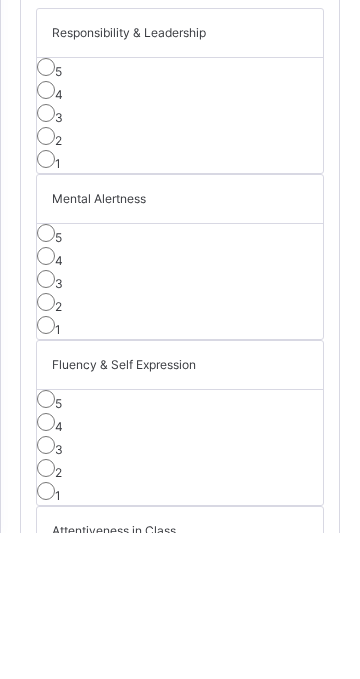 scroll, scrollTop: 695, scrollLeft: 0, axis: vertical 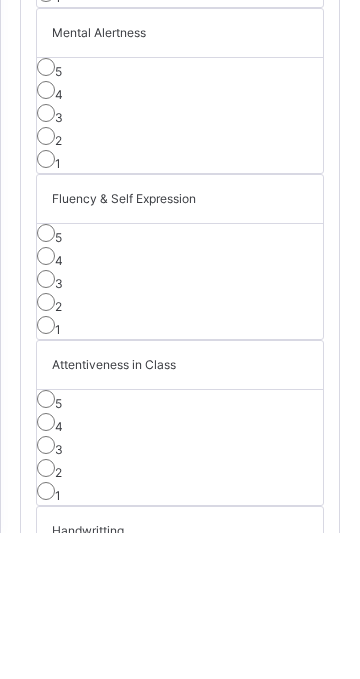 click on "3" at bounding box center [180, 760] 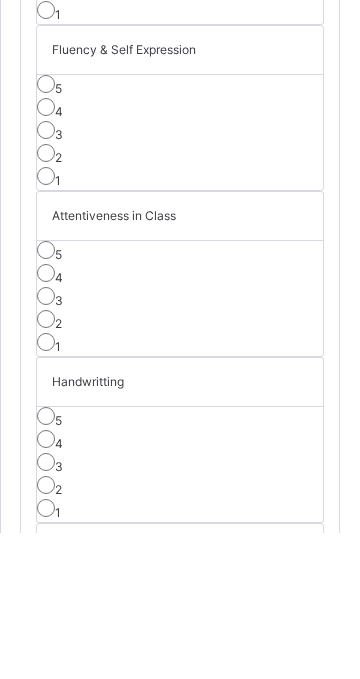 scroll, scrollTop: 1001, scrollLeft: 0, axis: vertical 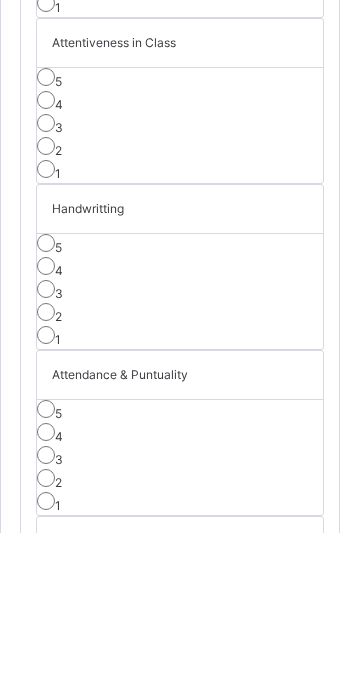 click on "Save Skill" at bounding box center (79, 845) 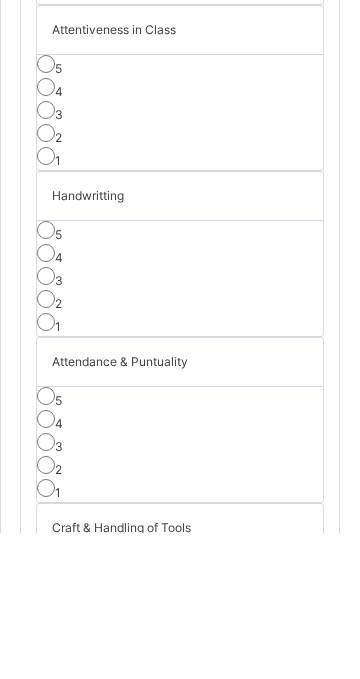 click on "Save Skill" at bounding box center (79, 832) 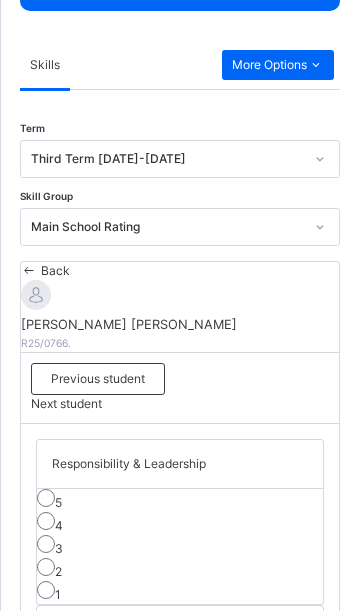 scroll, scrollTop: 400, scrollLeft: 0, axis: vertical 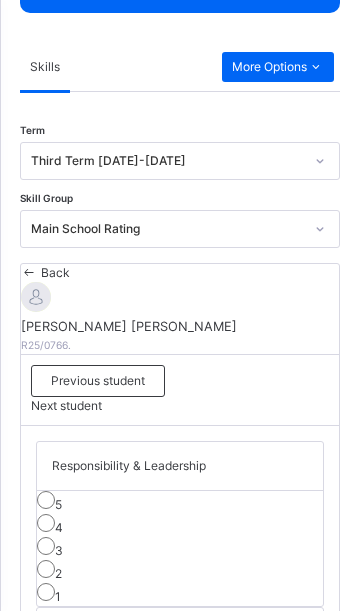 click on "Next student" at bounding box center (66, 405) 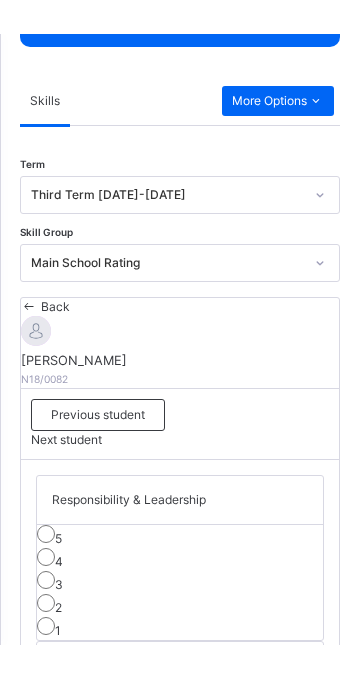 scroll, scrollTop: 393, scrollLeft: 0, axis: vertical 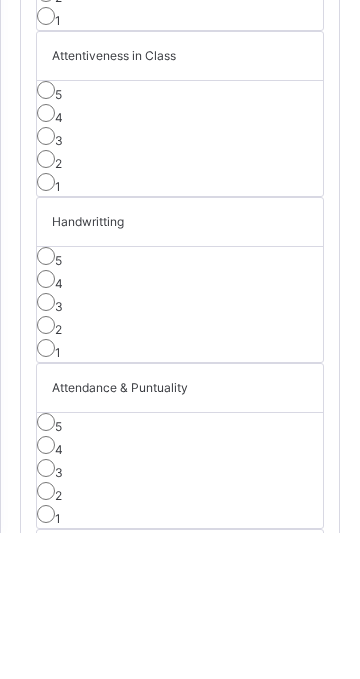 click on "Save Skill" at bounding box center [79, 858] 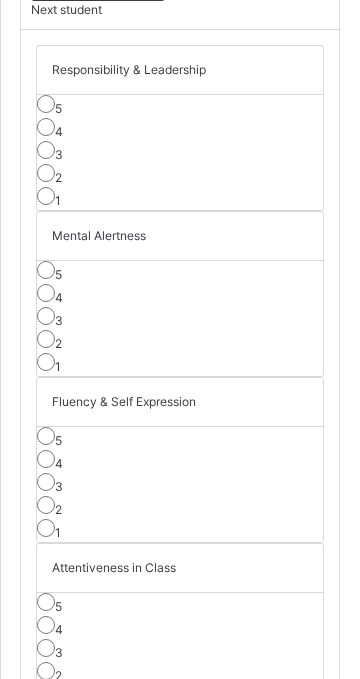 scroll, scrollTop: 559, scrollLeft: 0, axis: vertical 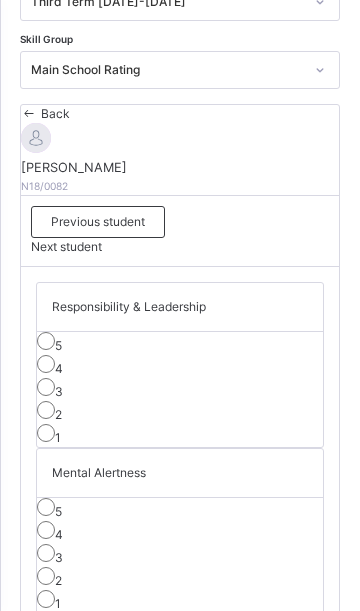 click on "Next student" at bounding box center [66, 246] 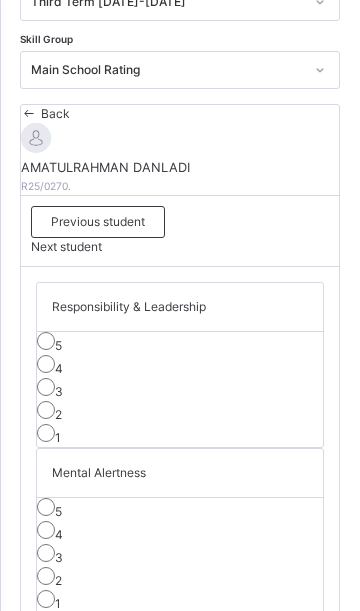 click on "5" at bounding box center [180, 509] 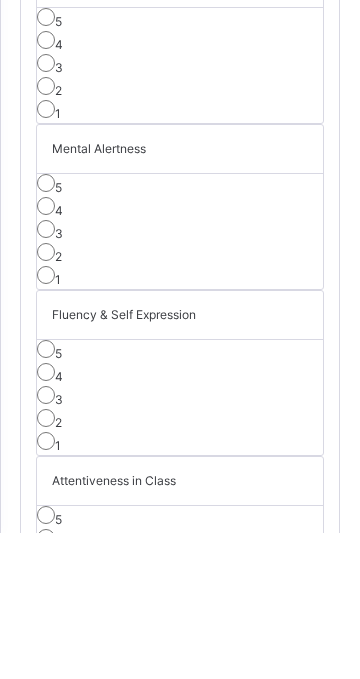 scroll, scrollTop: 737, scrollLeft: 0, axis: vertical 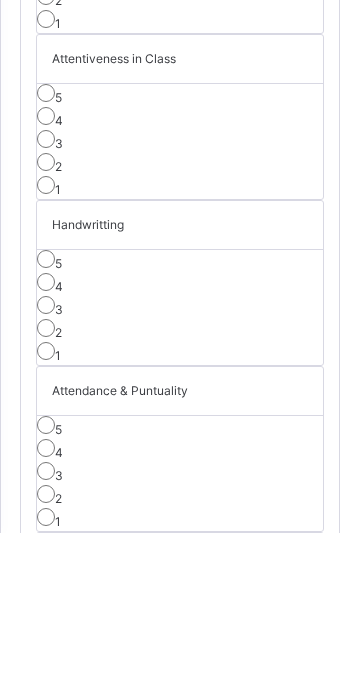 click on "Save Skill" at bounding box center [79, 861] 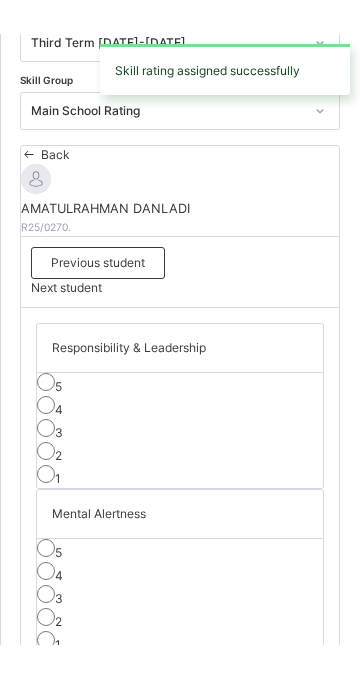 scroll, scrollTop: 543, scrollLeft: 0, axis: vertical 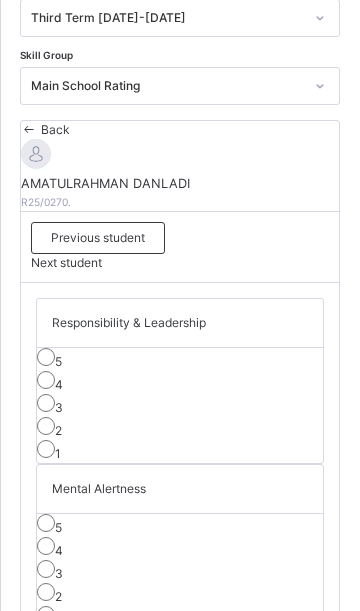 click on "Next student" at bounding box center (66, 262) 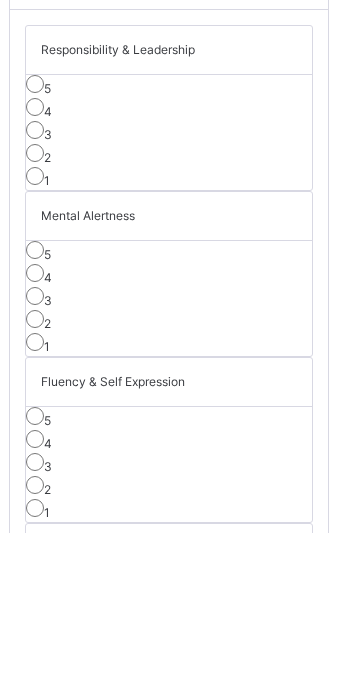 scroll, scrollTop: 671, scrollLeft: 0, axis: vertical 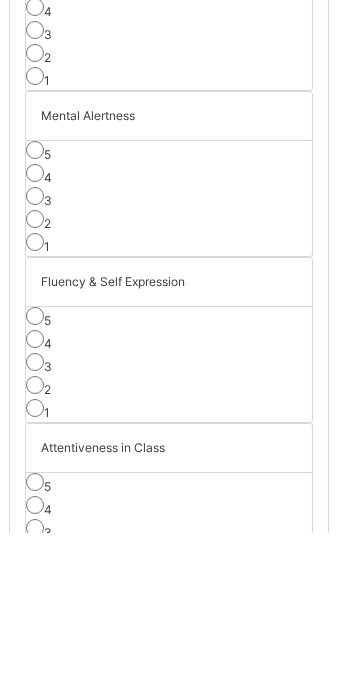 click on "5 4 3 2 1" at bounding box center (180, 179) 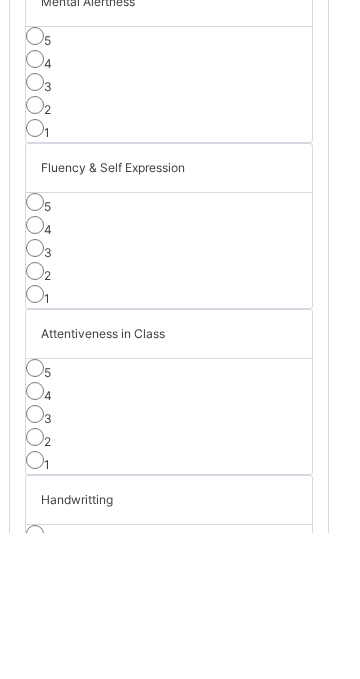 scroll, scrollTop: 884, scrollLeft: 0, axis: vertical 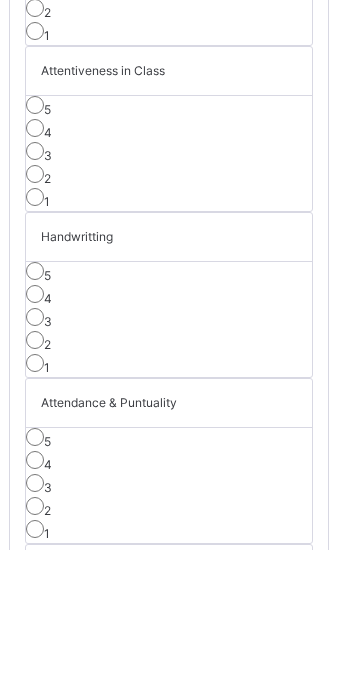 click on "5" at bounding box center (180, 734) 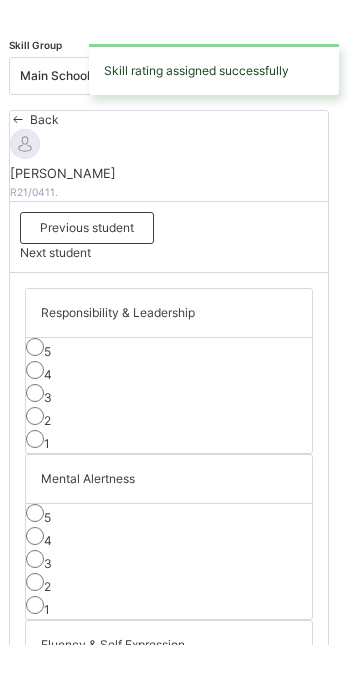 scroll, scrollTop: 468, scrollLeft: 0, axis: vertical 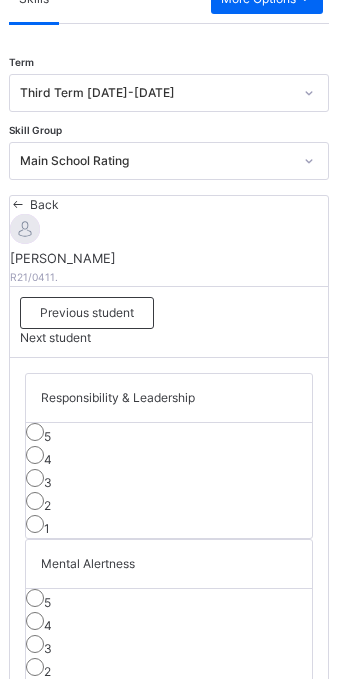 click on "Next student" at bounding box center (66, 337) 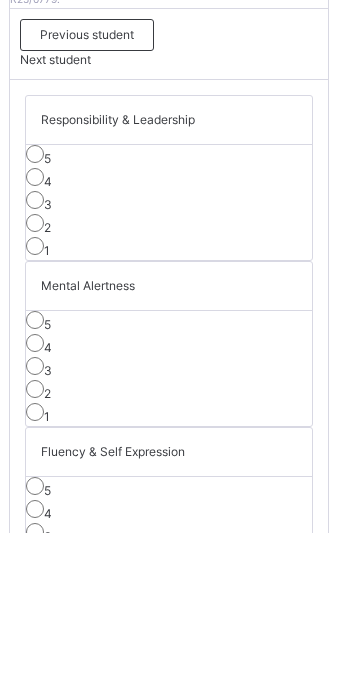 scroll, scrollTop: 599, scrollLeft: 0, axis: vertical 